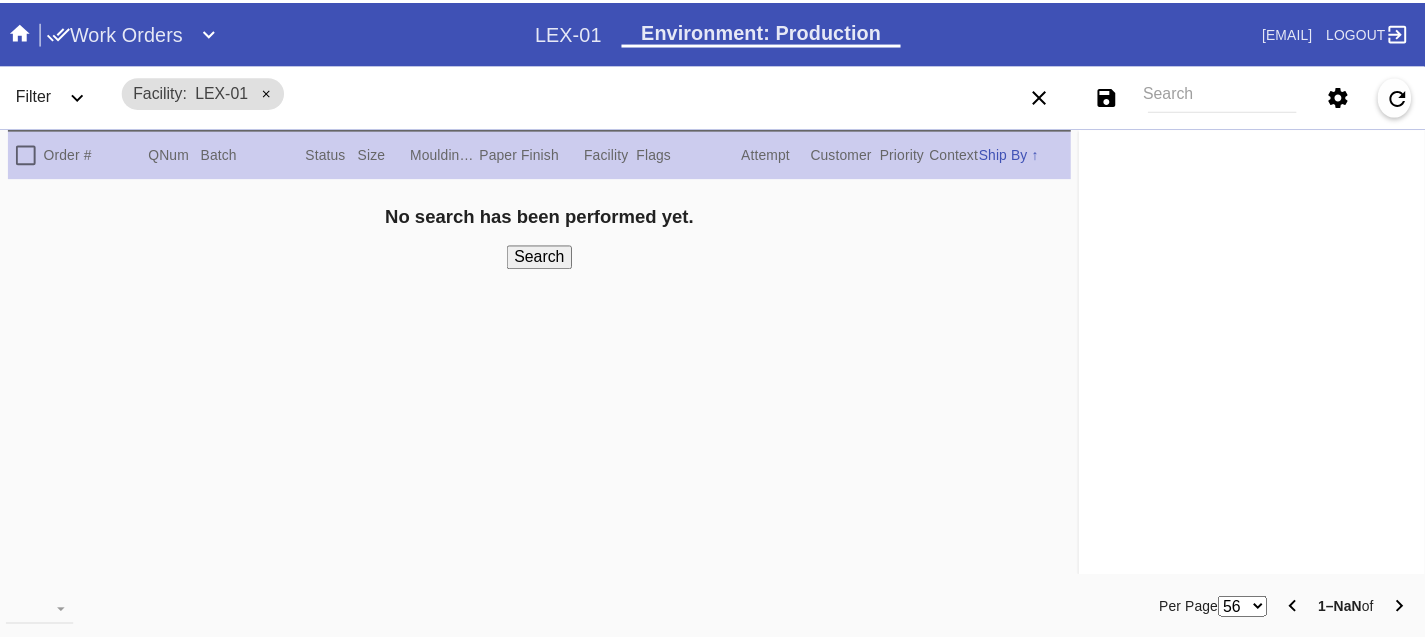 scroll, scrollTop: 0, scrollLeft: 0, axis: both 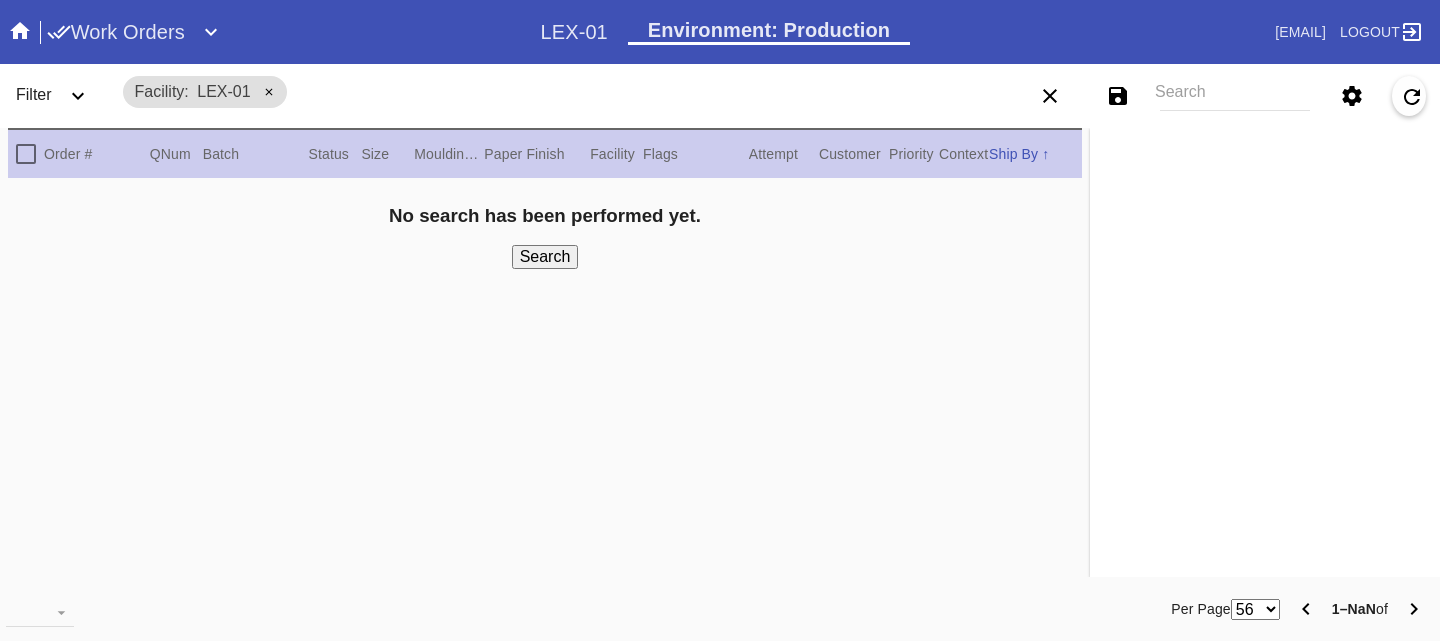 click on "Work Orders" at bounding box center (116, 32) 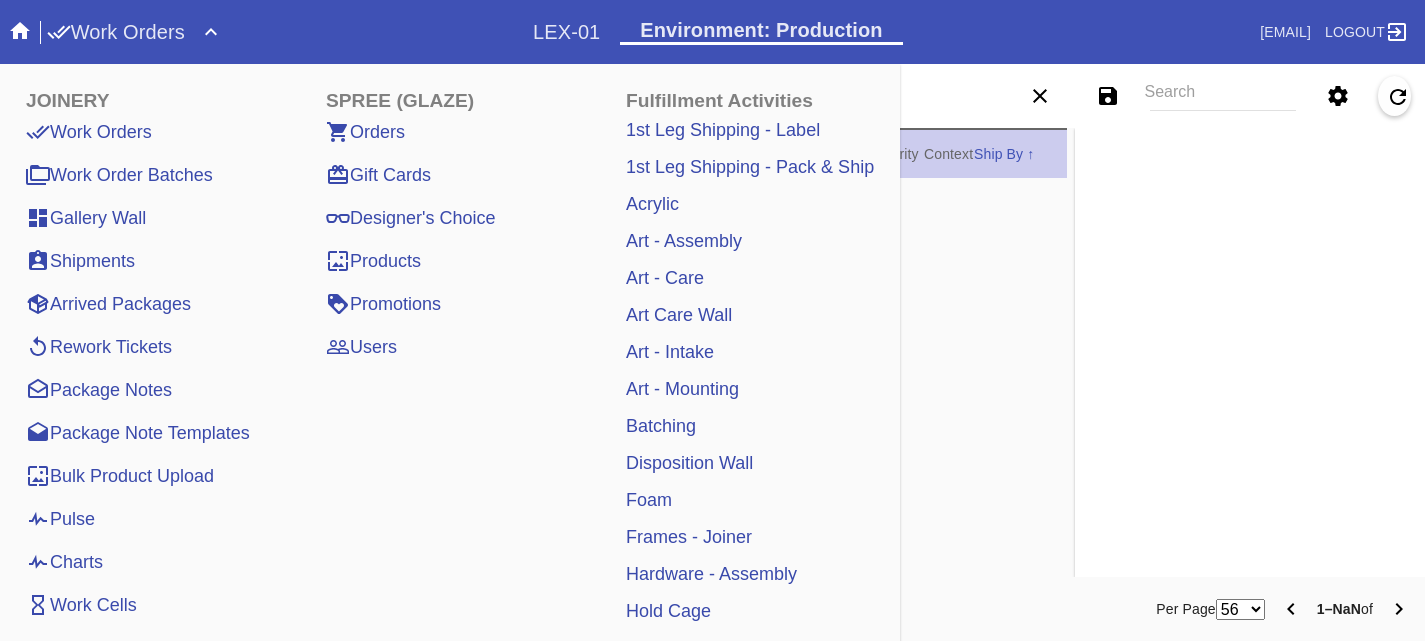 click on "Pulse" at bounding box center [60, 519] 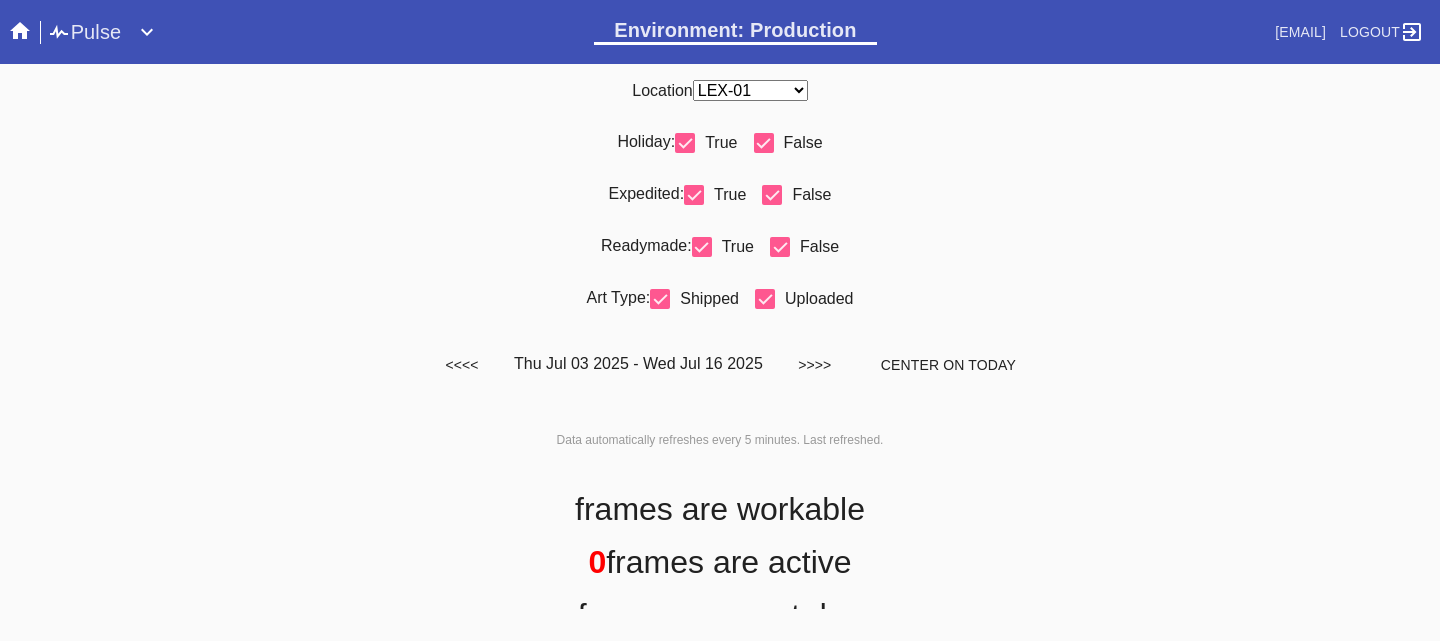 scroll, scrollTop: 0, scrollLeft: 0, axis: both 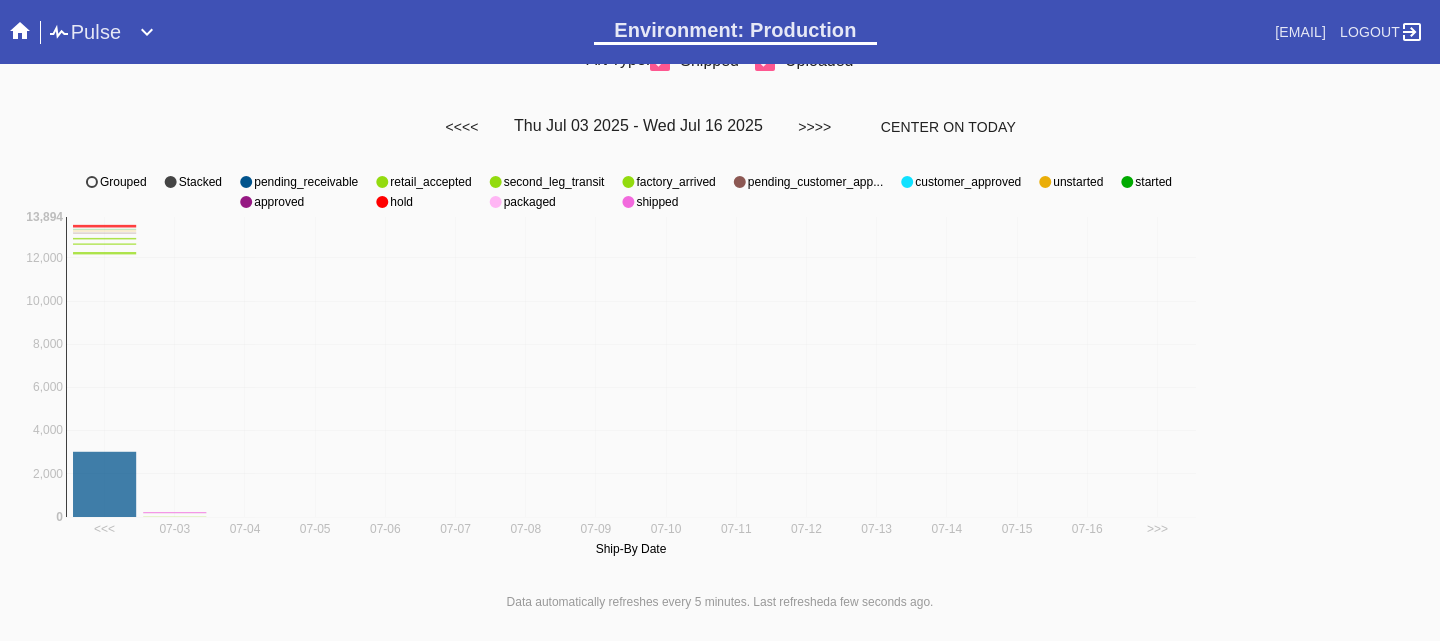 click on "<<< [DATE] [DATE] [DATE] [DATE] [DATE] [DATE] [DATE] [DATE] [DATE] [DATE] [DATE] [DATE] [DATE] [DATE] >>> Ship-By Date 0 2,000 4,000 6,000 8,000 10,000 12,000 0 13,894 pending_receivable retail_accepted second_leg_transit factory_arrived pending_customer_app... pending_customer_approval customer_approved unstarted started approved hold packaged shipped Grouped Stacked" at bounding box center [616, 367] 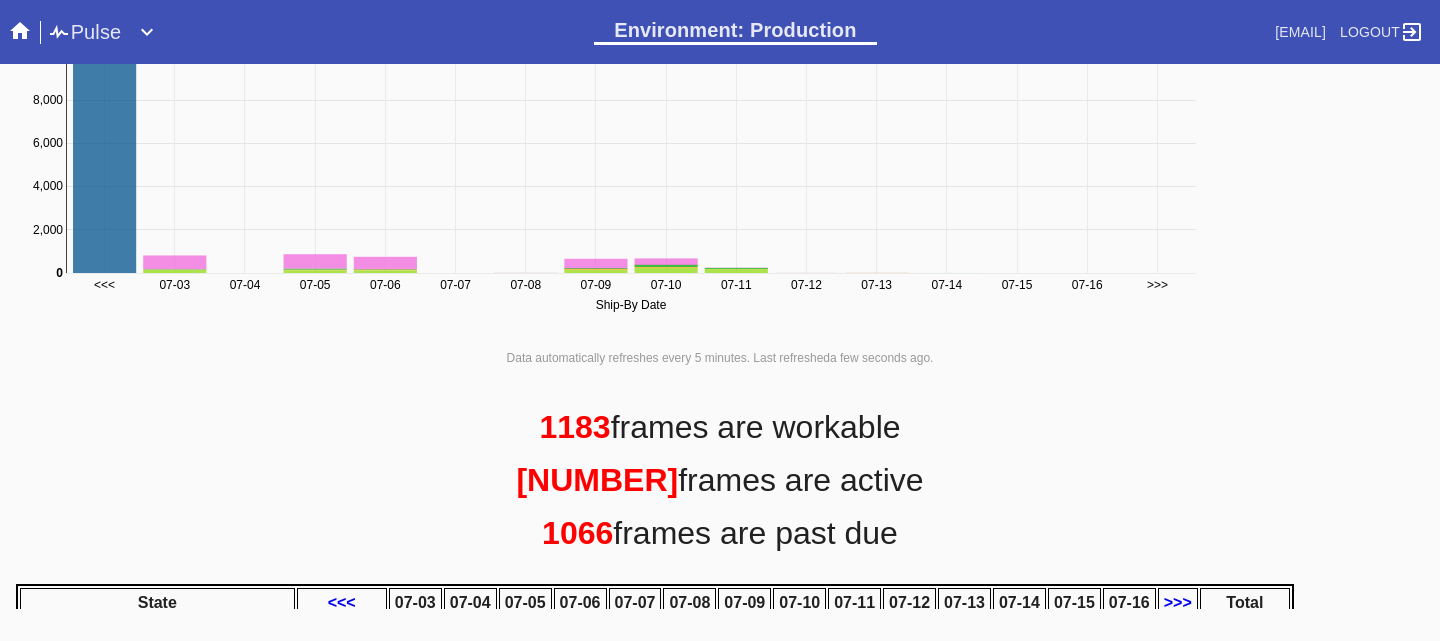 scroll, scrollTop: 1034, scrollLeft: 0, axis: vertical 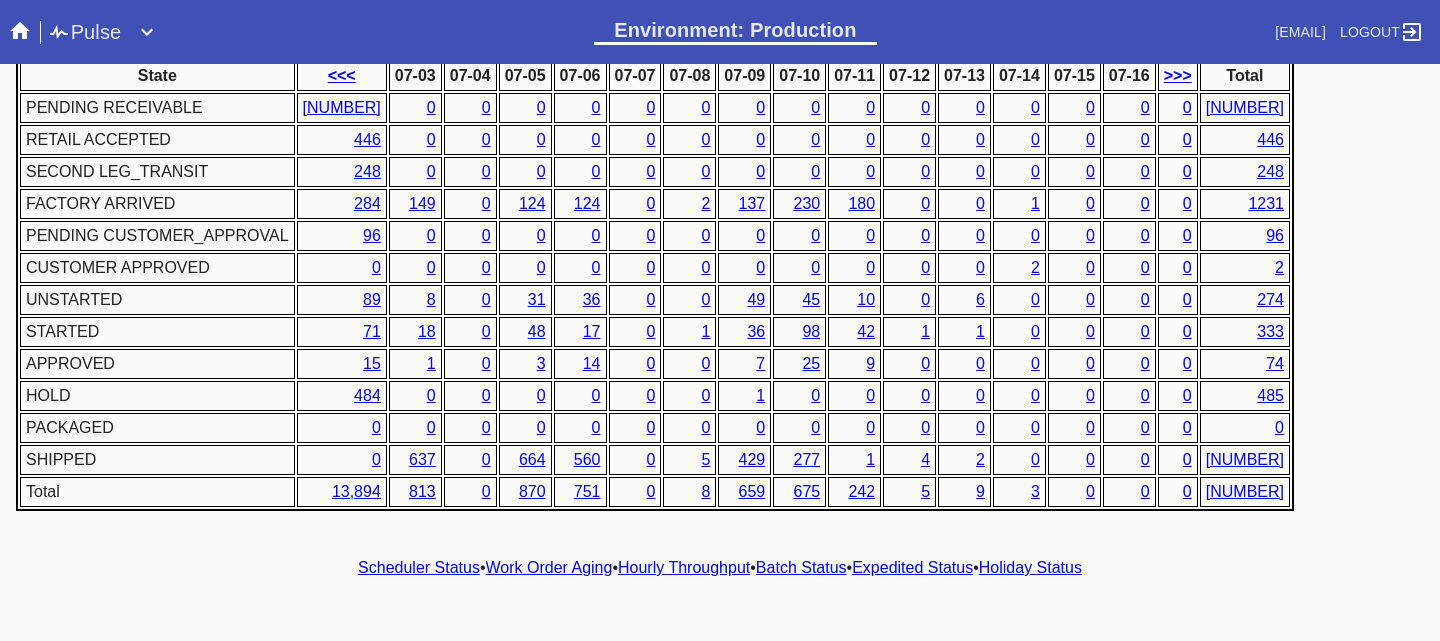 click on "Work Order Aging" at bounding box center (549, 567) 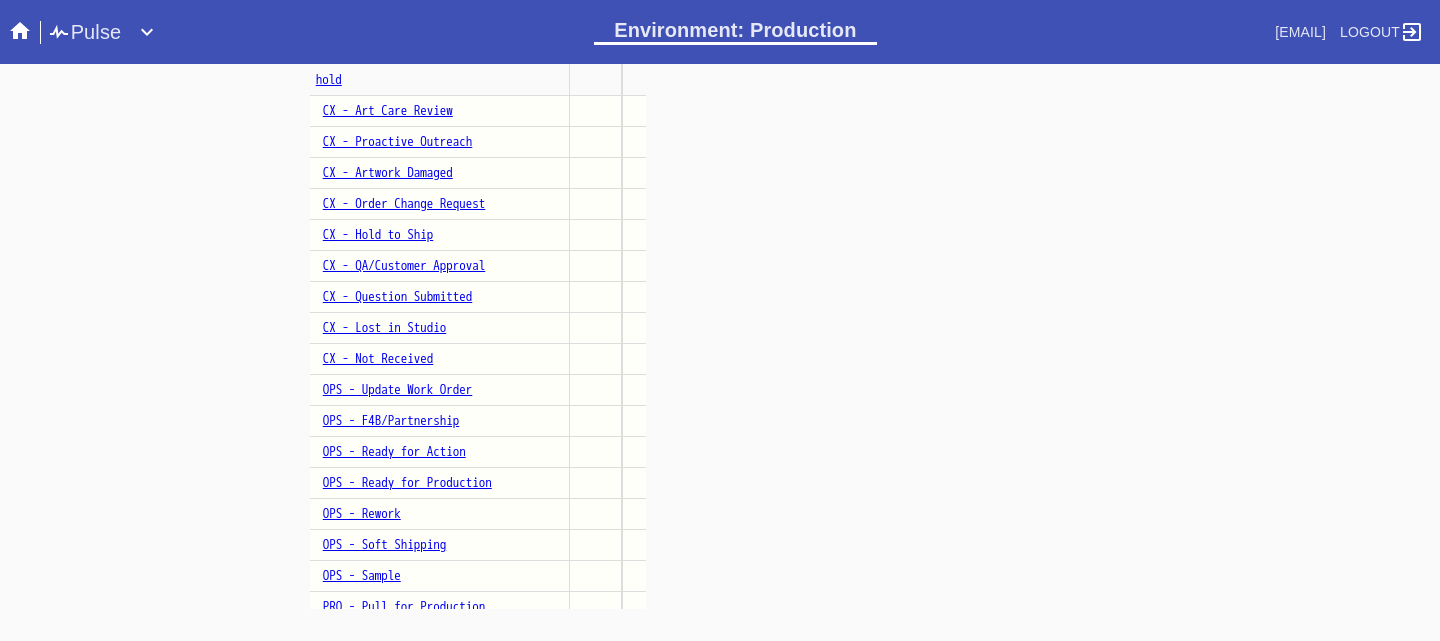 scroll, scrollTop: 1614, scrollLeft: 0, axis: vertical 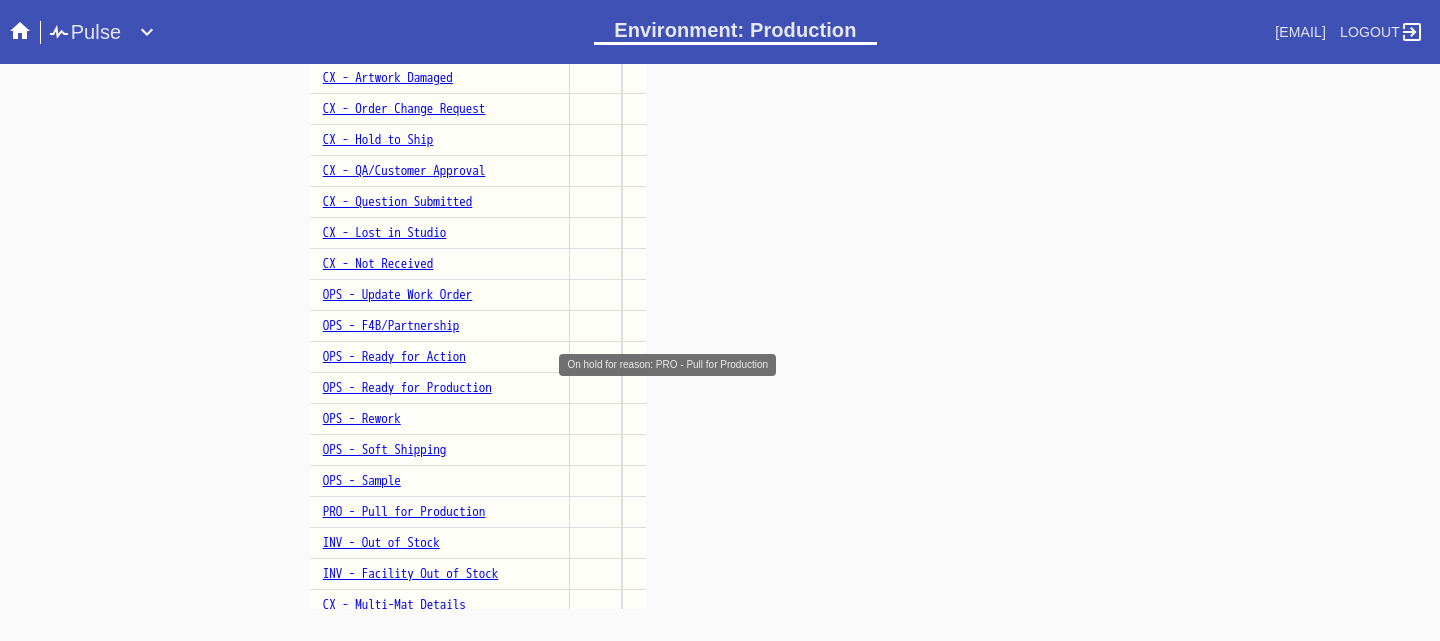click on "PRO - Pull for Production" at bounding box center (404, 511) 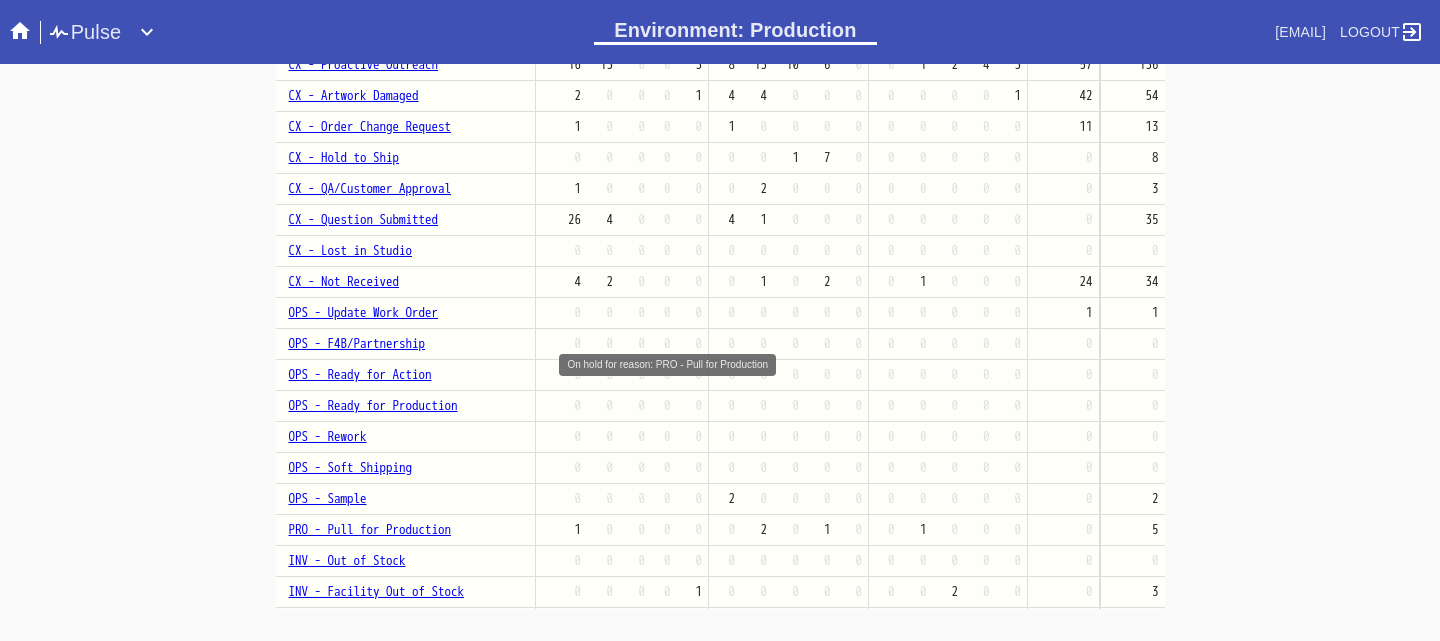 scroll, scrollTop: 1629, scrollLeft: 0, axis: vertical 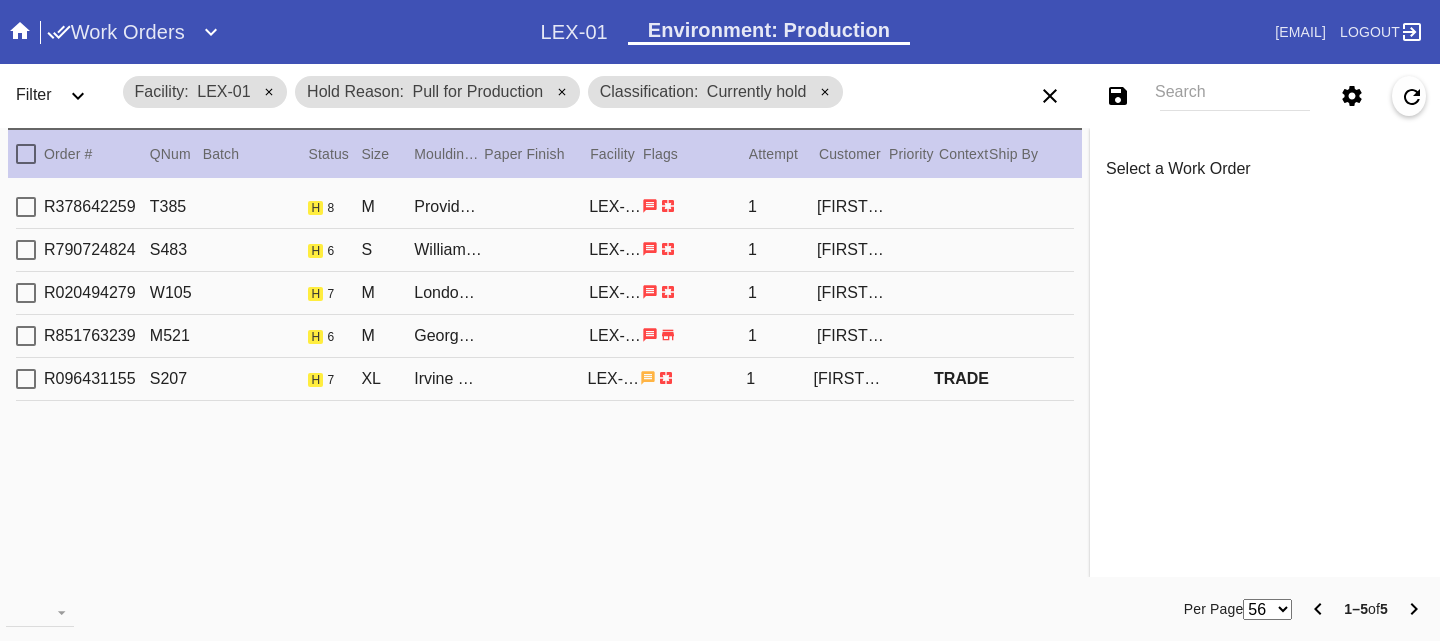click at bounding box center [269, 92] 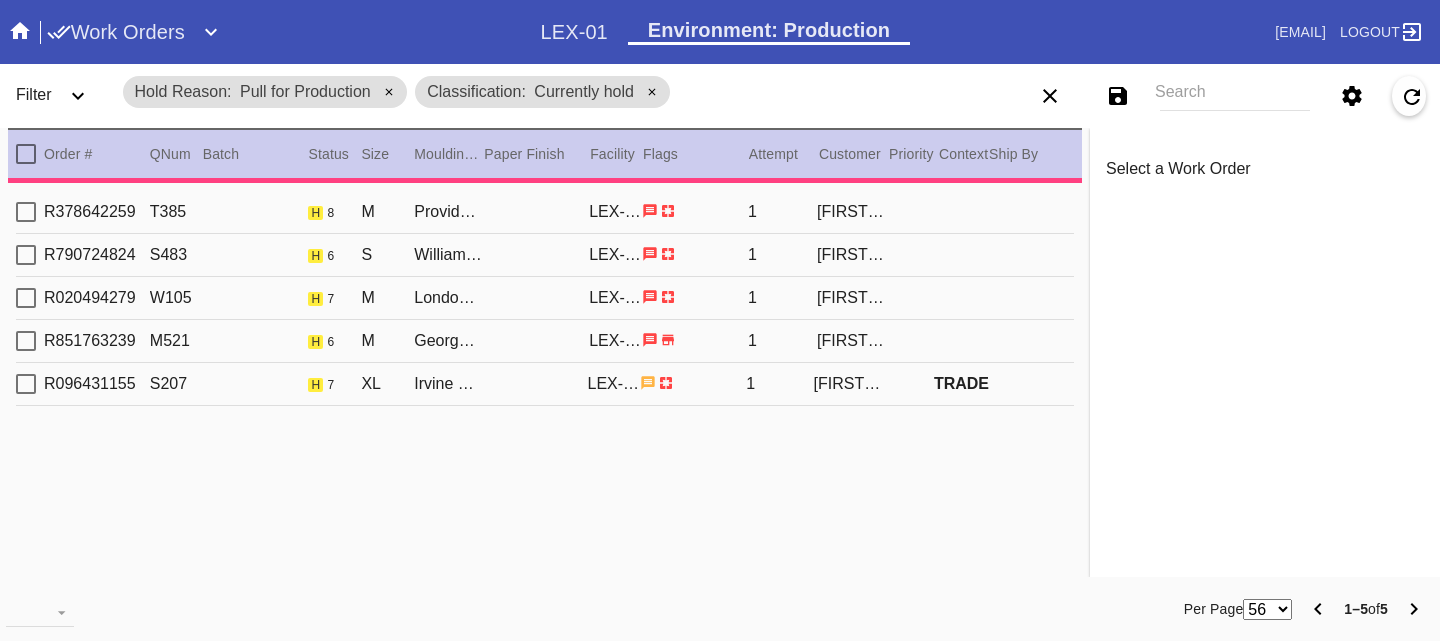 click on "Filter" at bounding box center (34, 94) 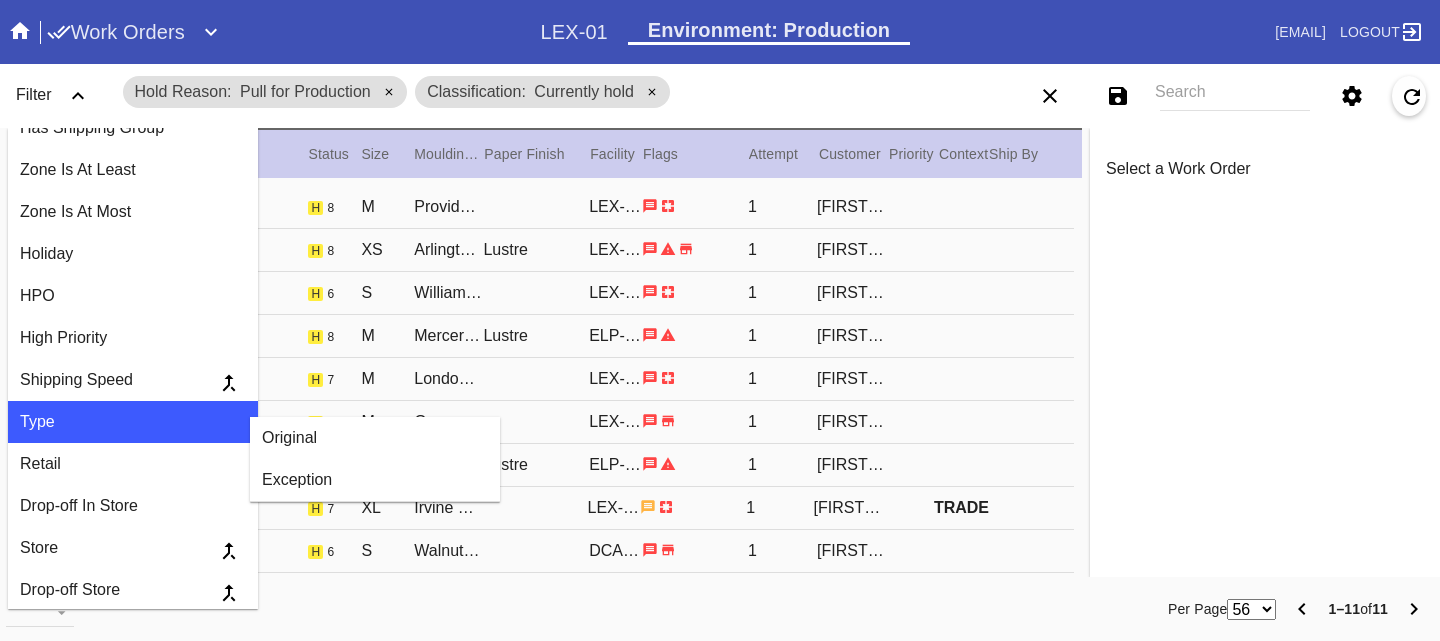 scroll, scrollTop: 550, scrollLeft: 0, axis: vertical 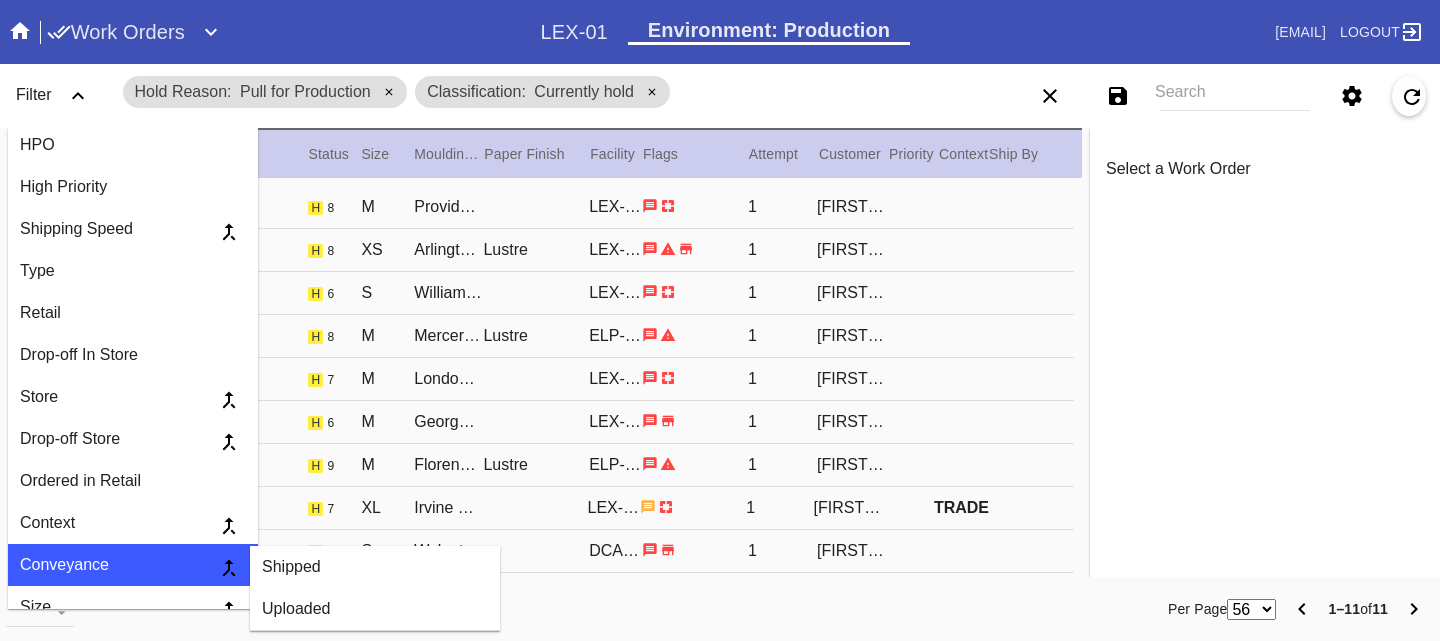 click on "Uploaded" at bounding box center (375, 567) 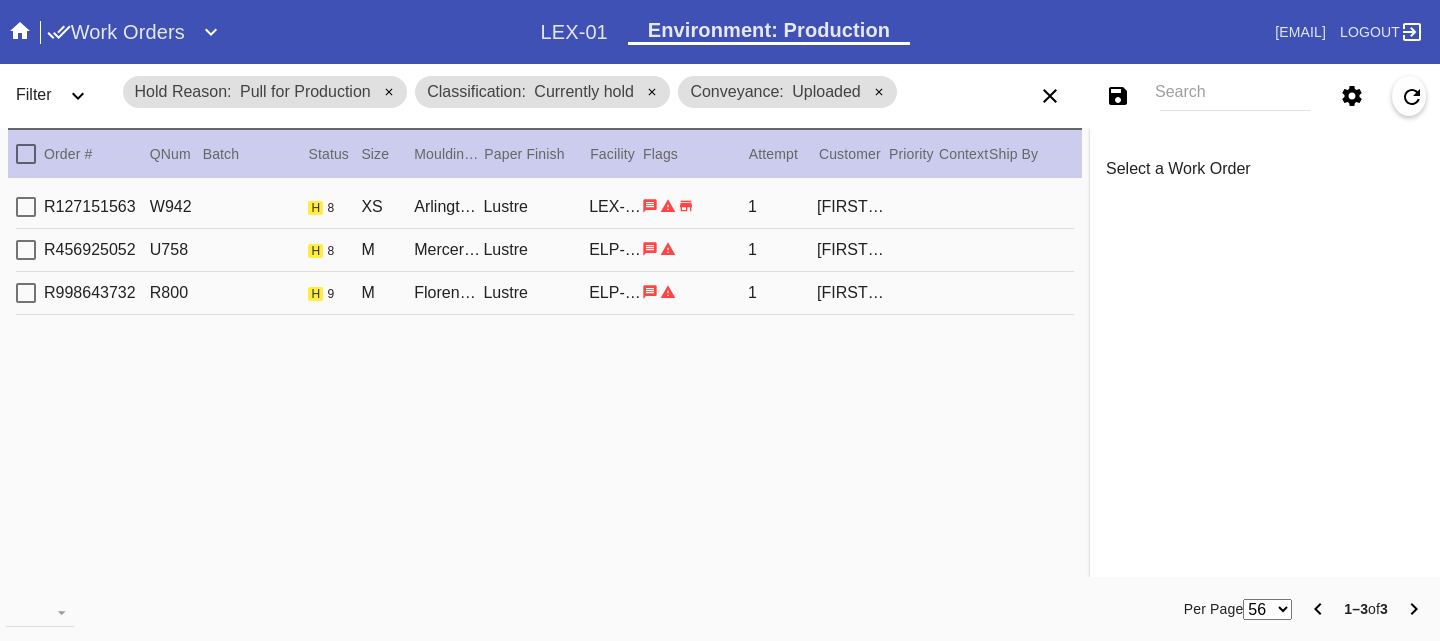 click on "[NUMBER] W942 h   8 XS Arlington / Cream - Linen Lustre LEX-03 1 [FIRST] [LAST]" at bounding box center (545, 207) 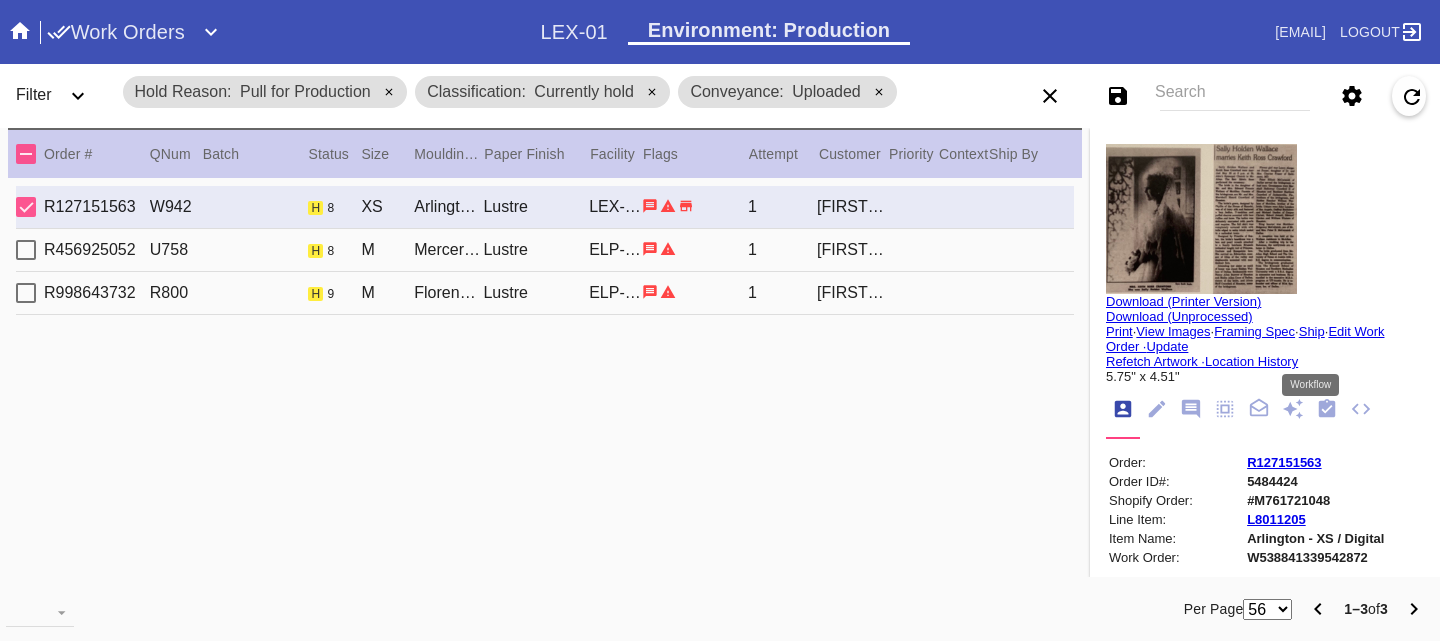 click at bounding box center (1327, 409) 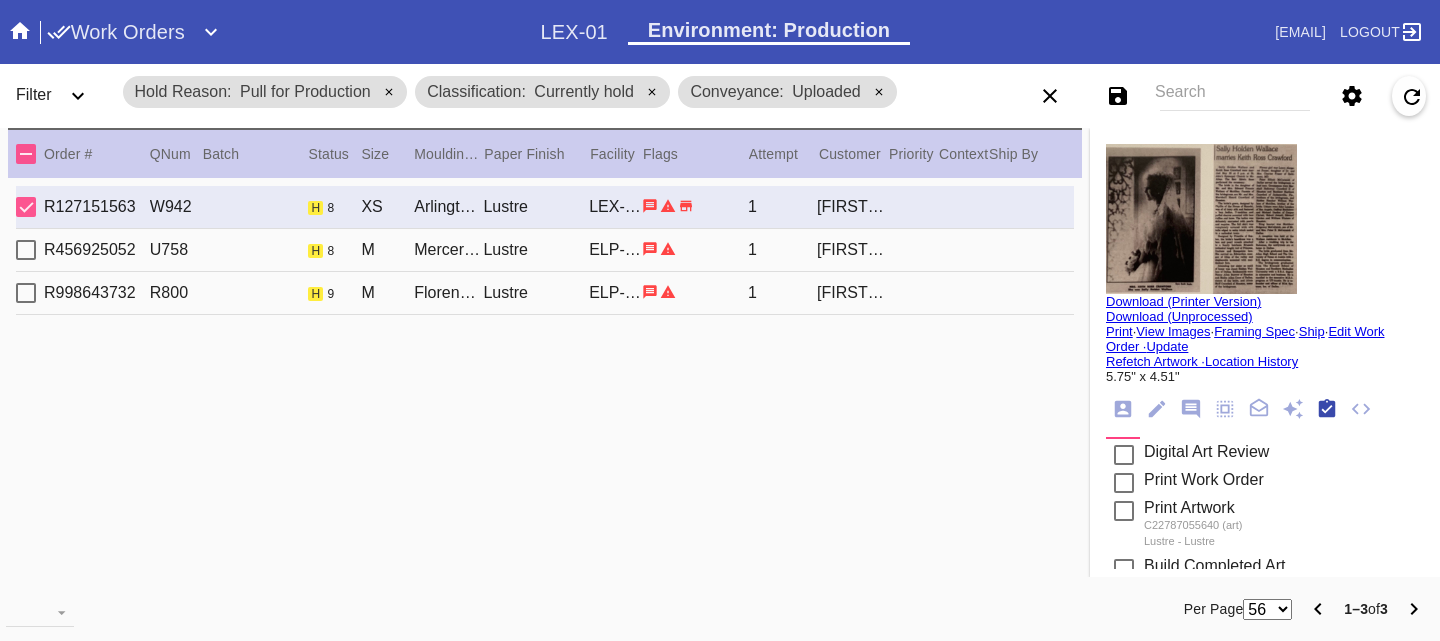 scroll, scrollTop: 320, scrollLeft: 0, axis: vertical 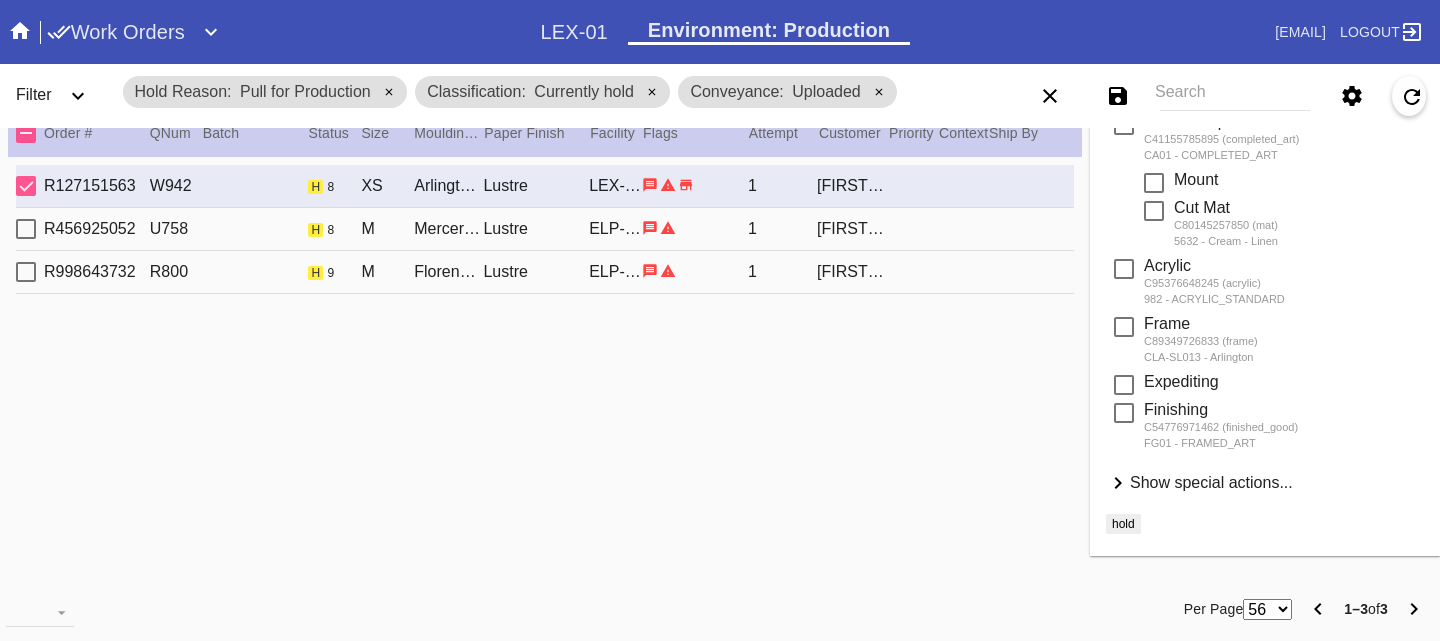 click on "Show special actions..." at bounding box center (1211, 482) 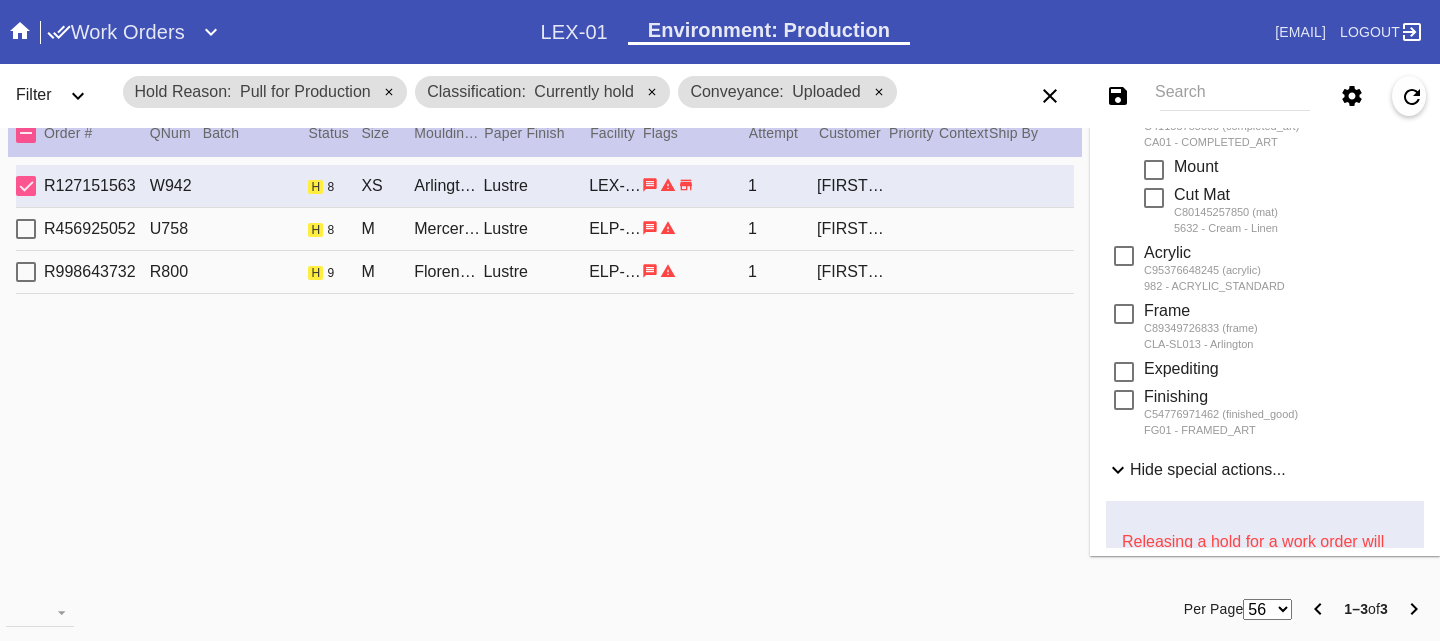 scroll, scrollTop: 894, scrollLeft: 0, axis: vertical 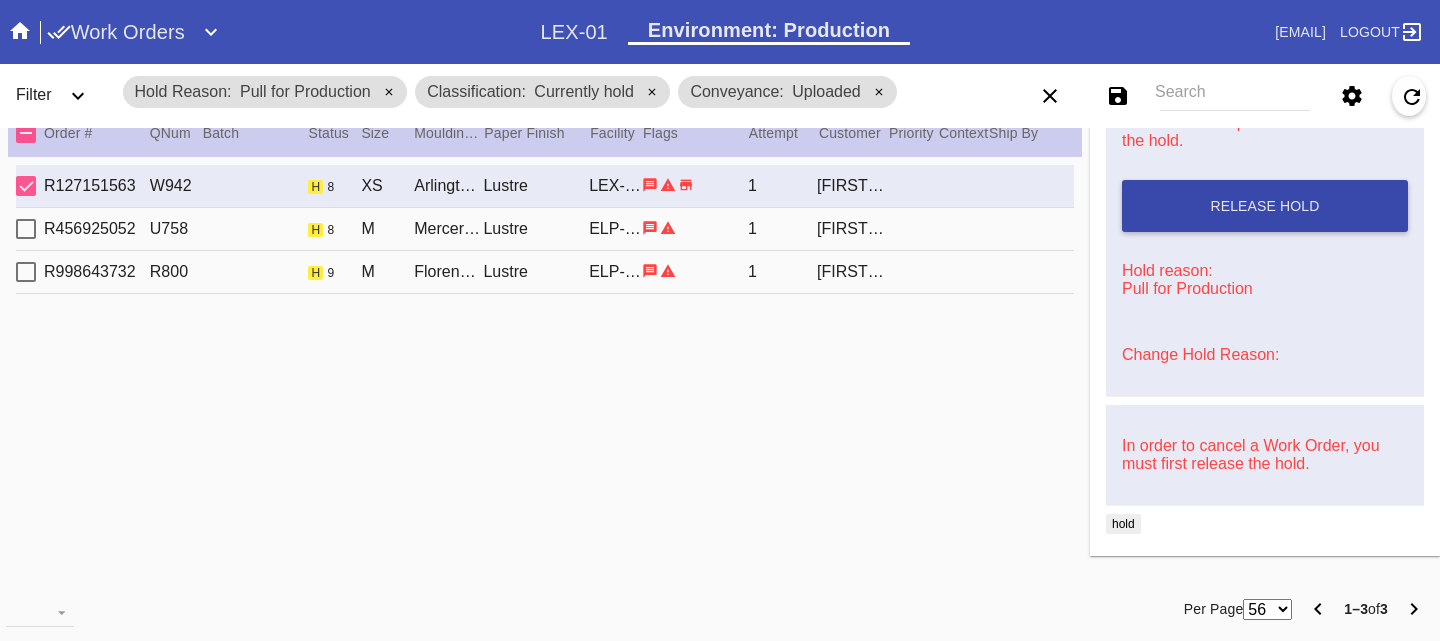 click on "Release Hold" at bounding box center [1265, 206] 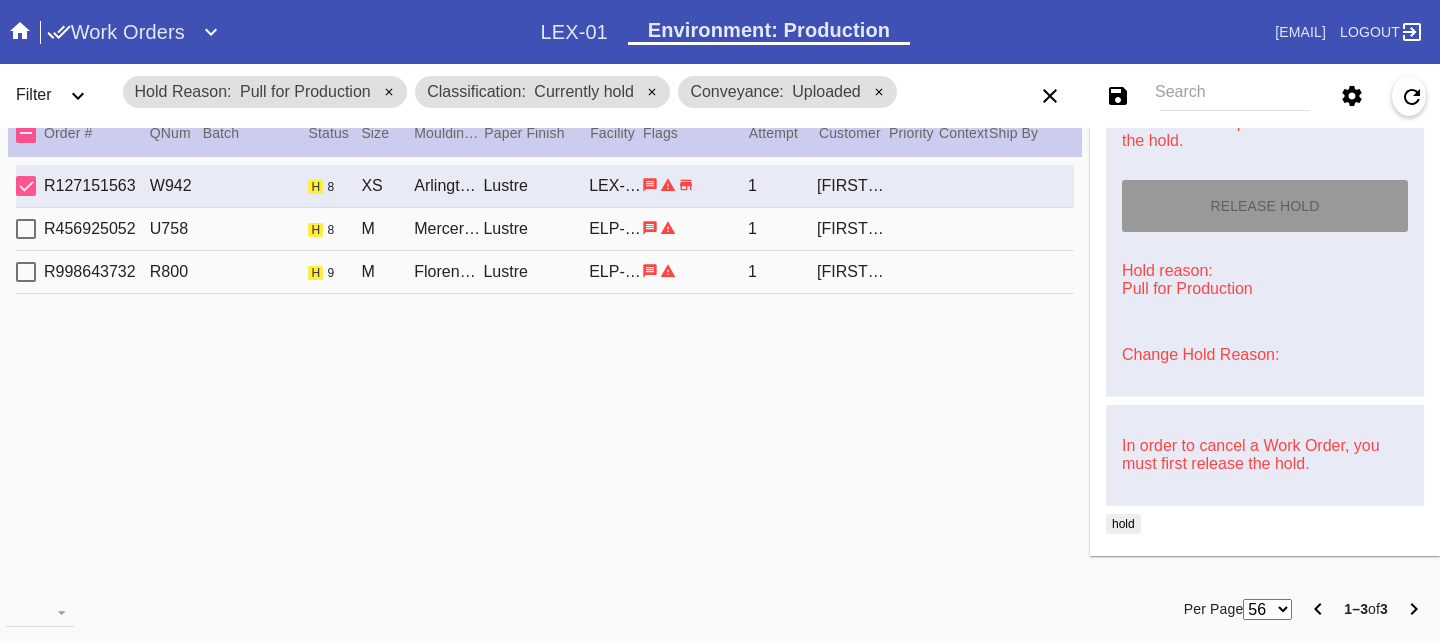 click on "R587724252 U758 h   8 M Mercer / Dove White Lustre ELP-01 1 [FIRST] [LAST]" at bounding box center [545, 229] 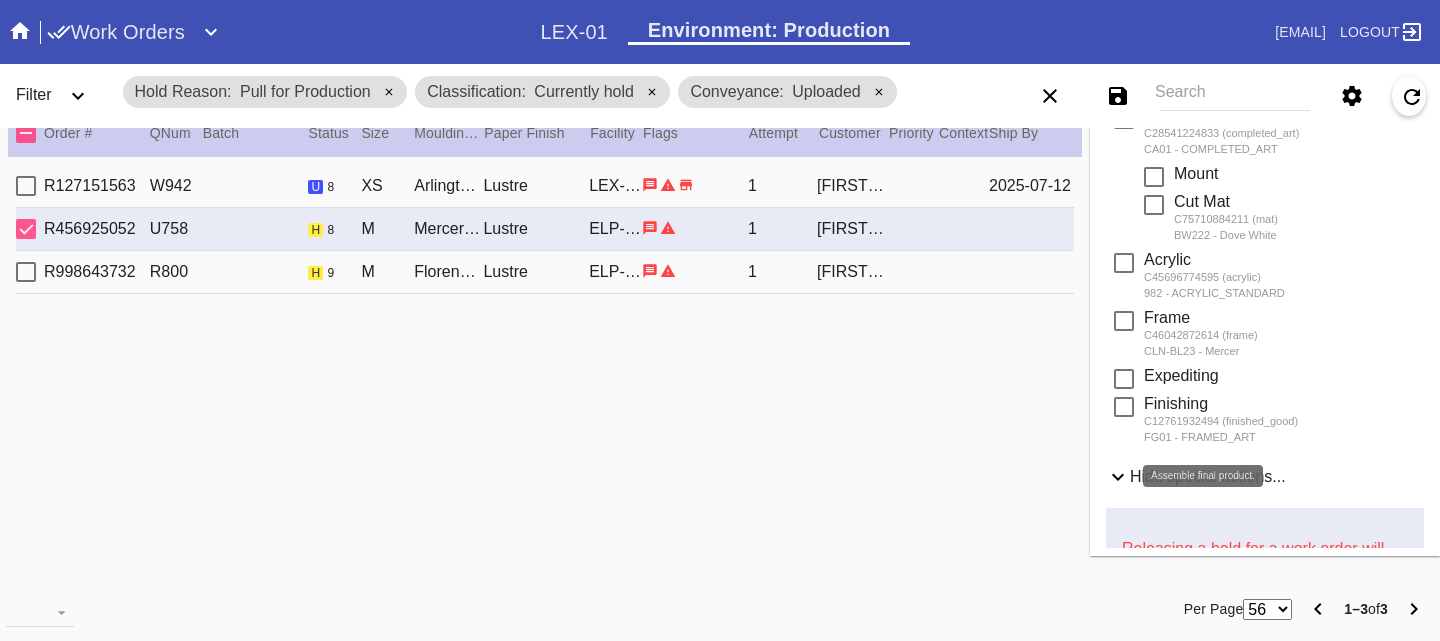 scroll, scrollTop: 613, scrollLeft: 0, axis: vertical 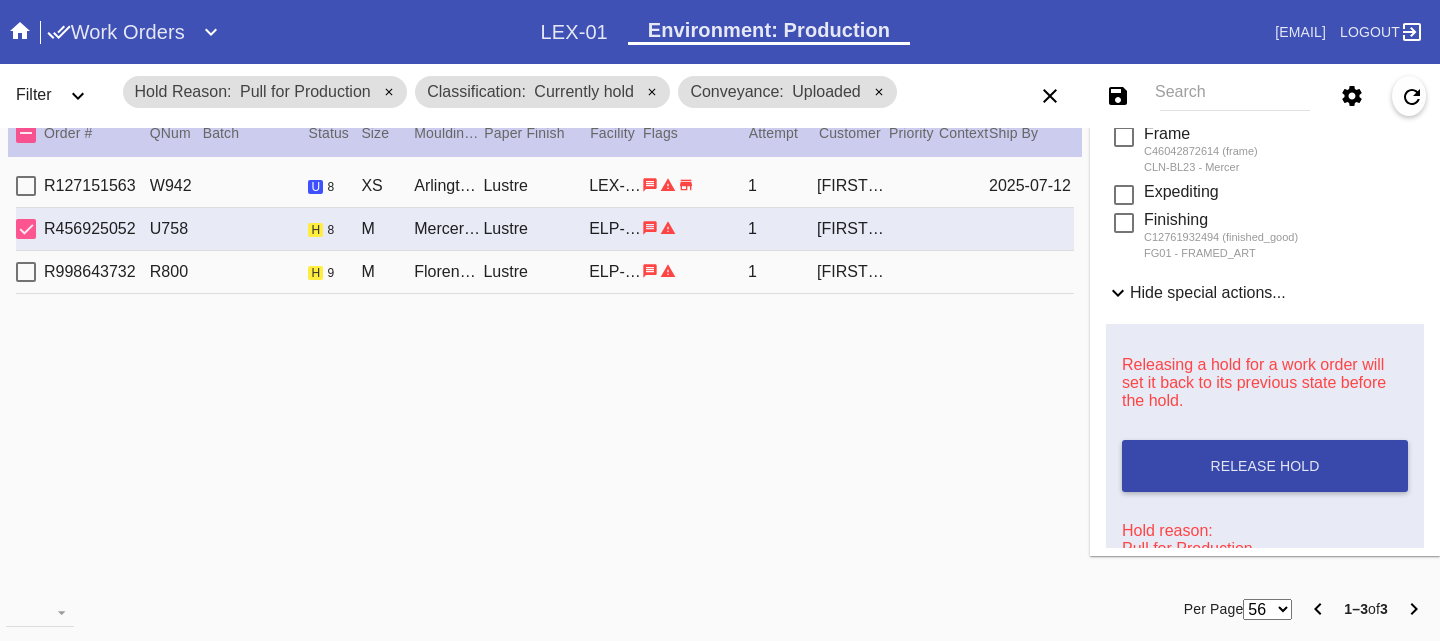 click on "Release Hold" at bounding box center (1265, 466) 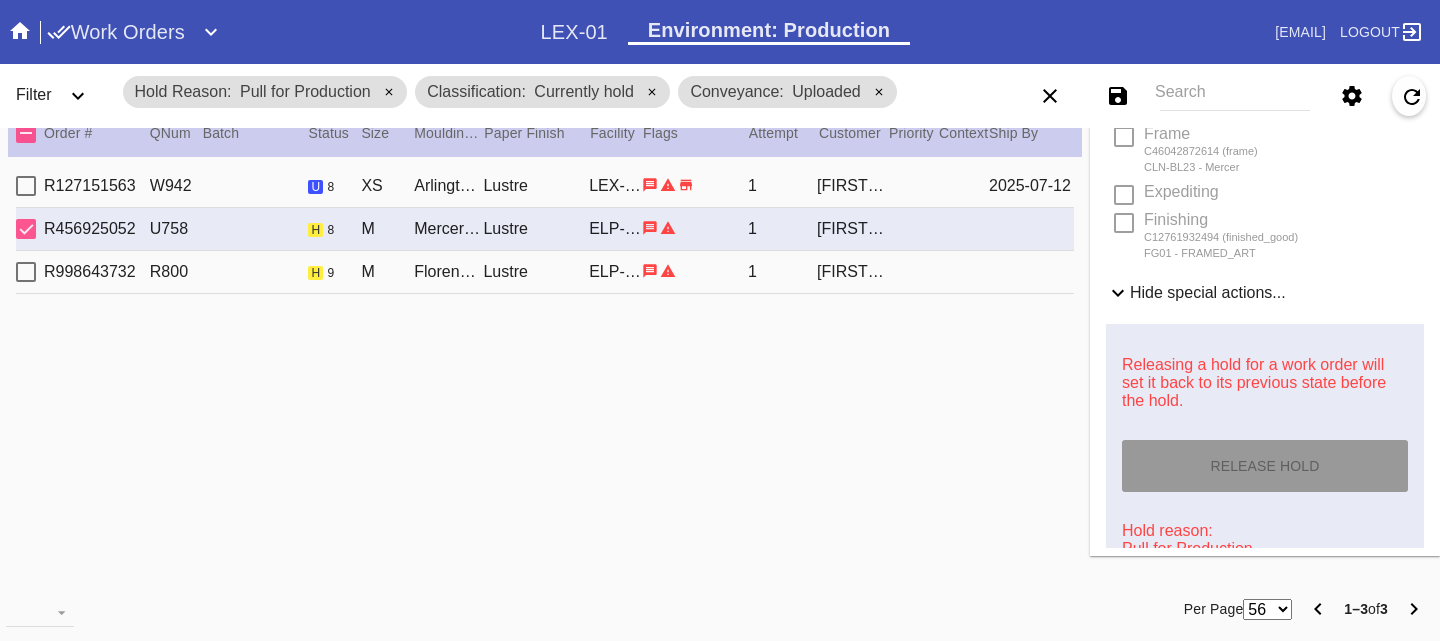 click on "R[NUMBER] T[NUMBER] c   8 M Cherry Round / White LEX-01 1 [FIRST] [LAST]" at bounding box center [545, 272] 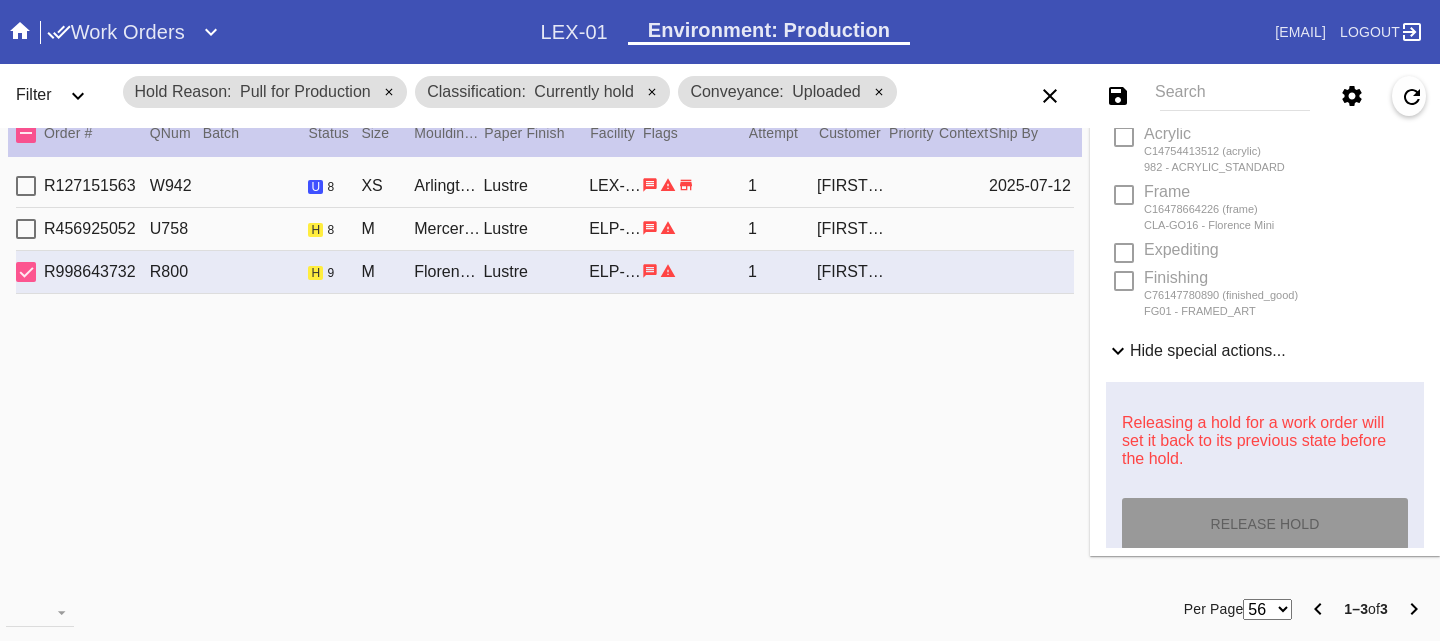scroll, scrollTop: 645, scrollLeft: 0, axis: vertical 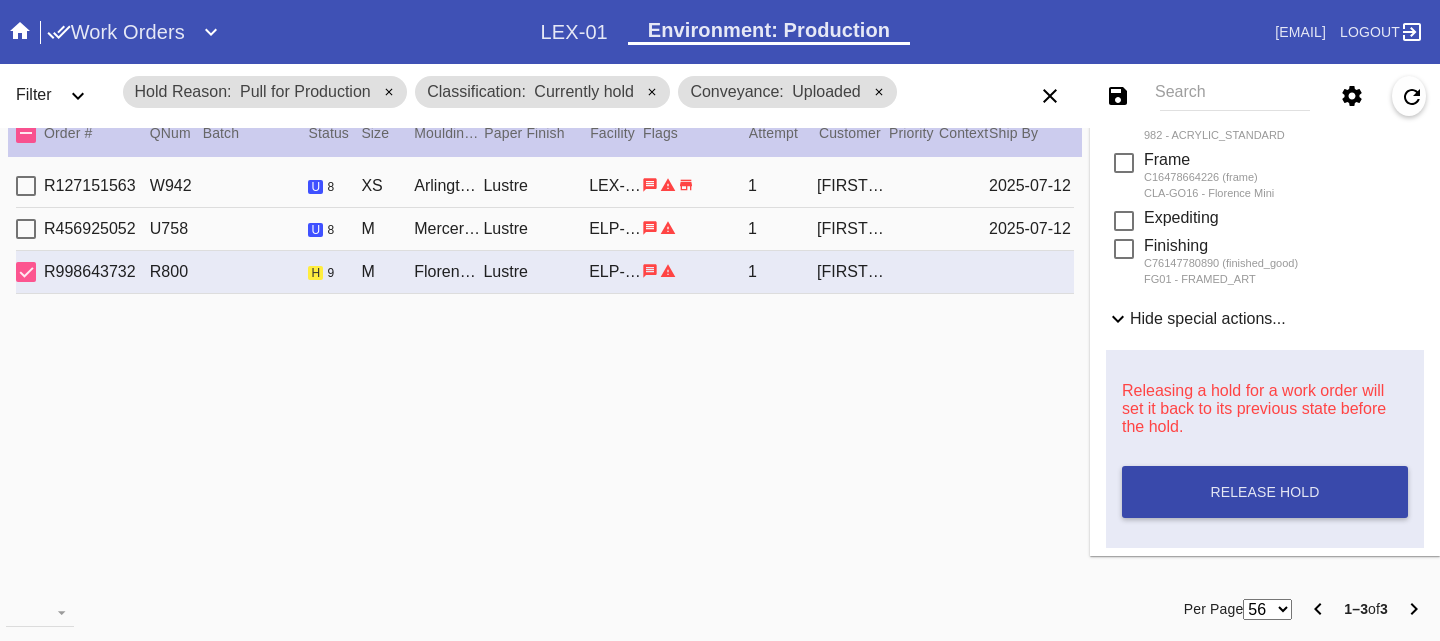 click on "Release Hold" at bounding box center (1265, 492) 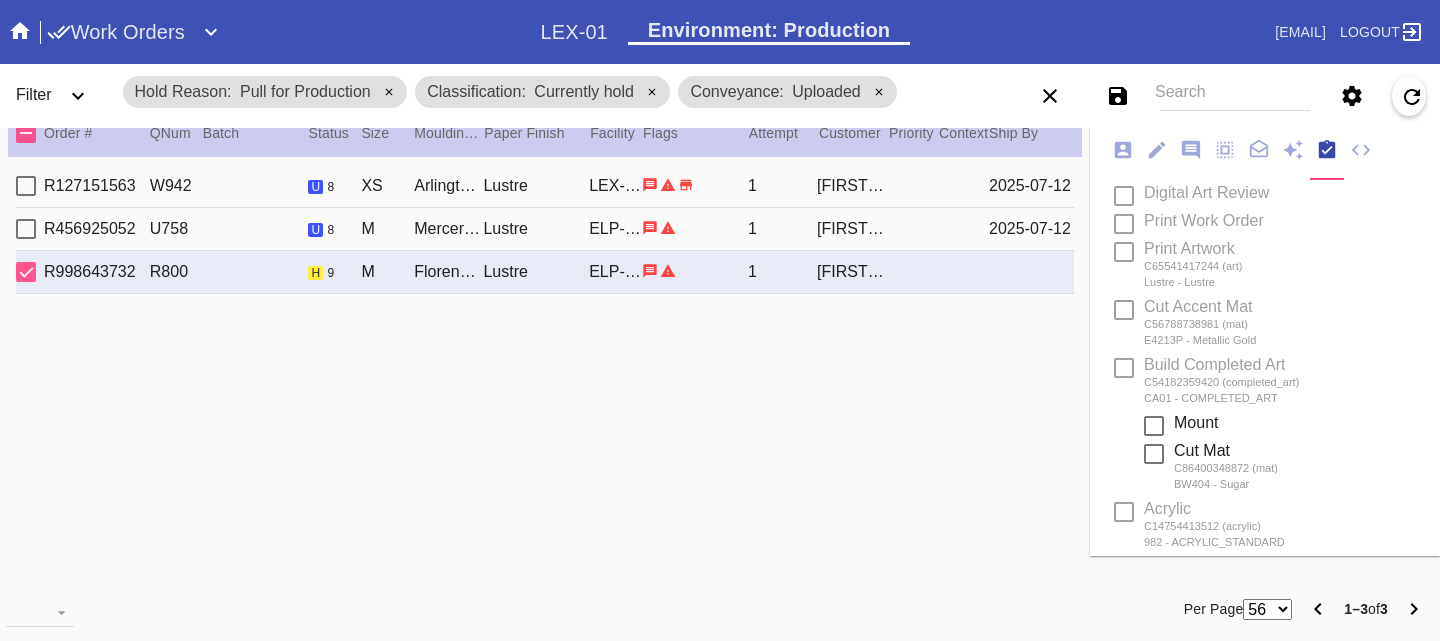 scroll, scrollTop: 0, scrollLeft: 0, axis: both 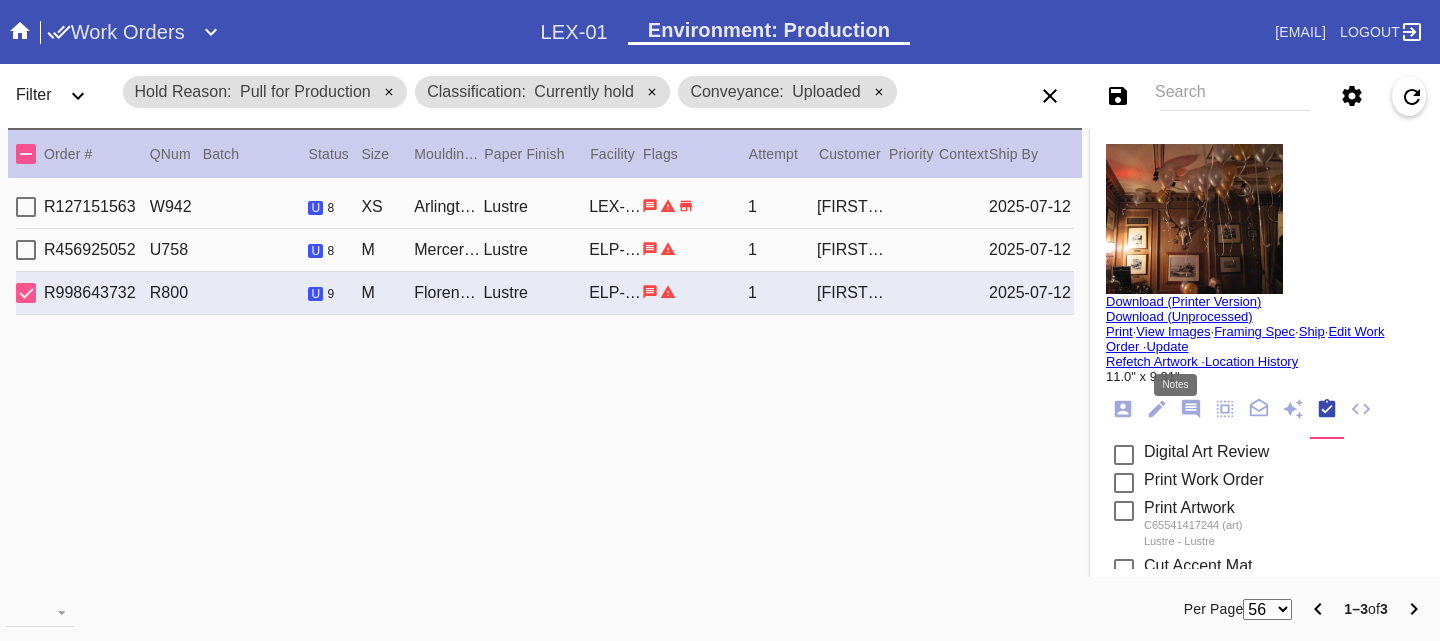 click at bounding box center [1191, 409] 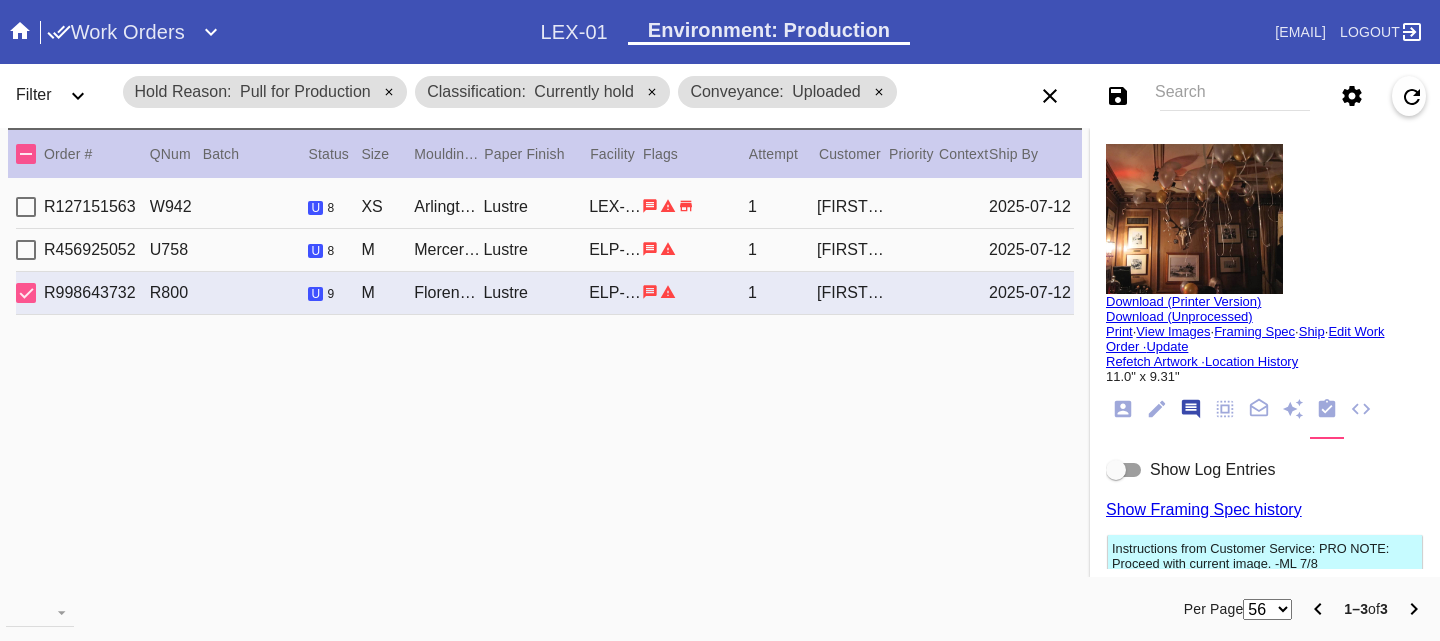 scroll, scrollTop: 123, scrollLeft: 0, axis: vertical 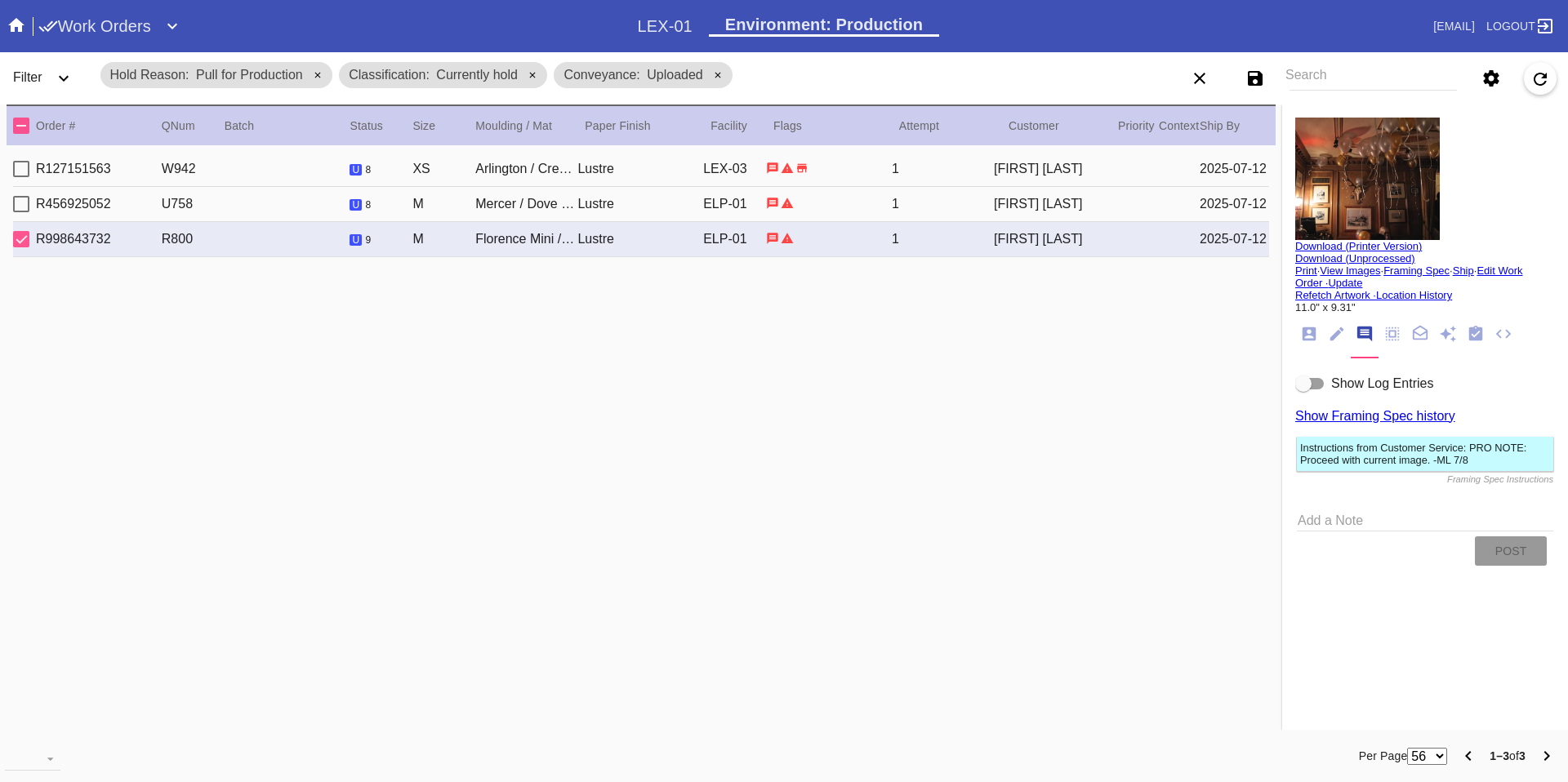click on "Search" at bounding box center (1373, 78) 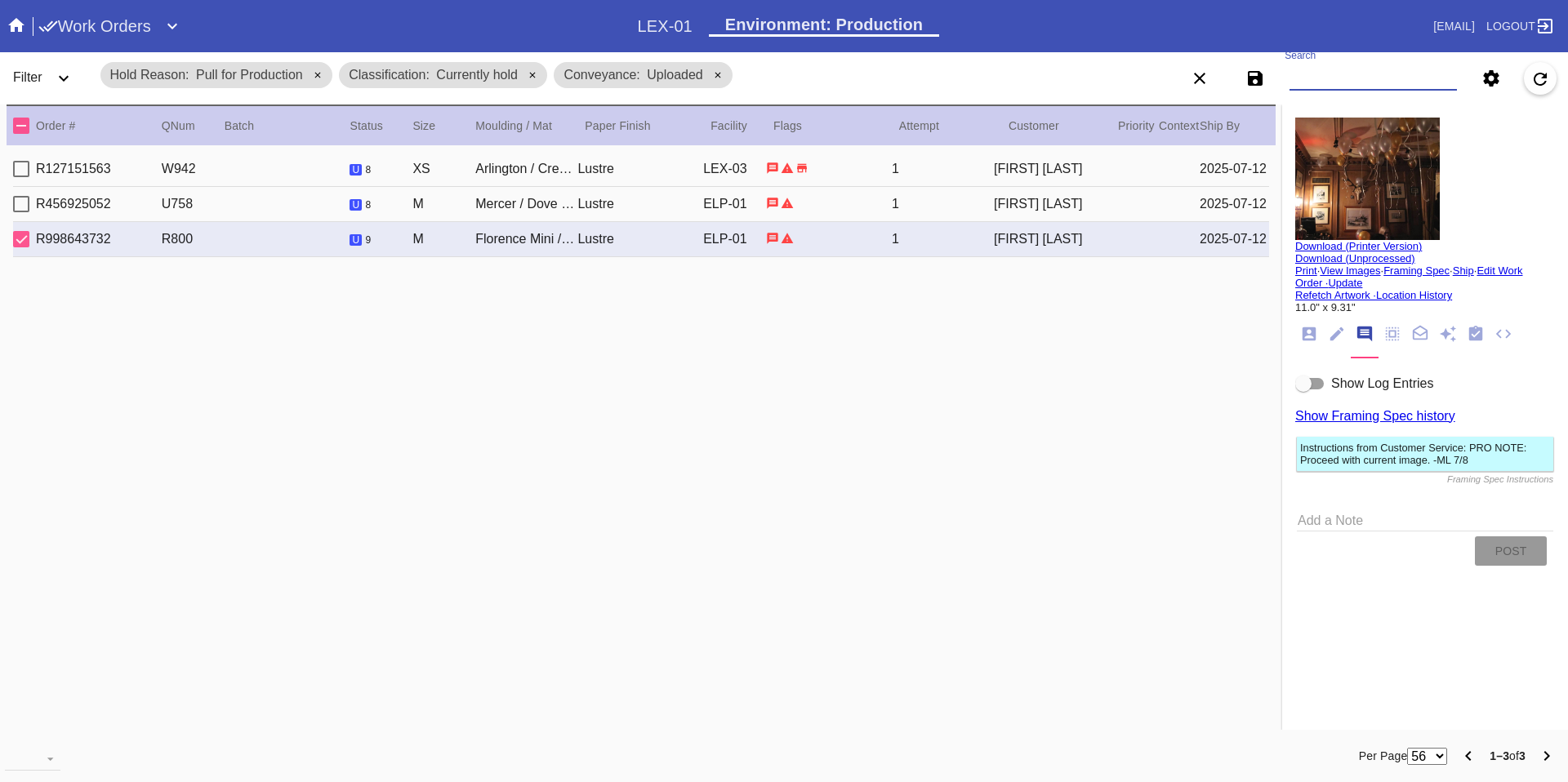 click on "Search" at bounding box center [1373, 78] 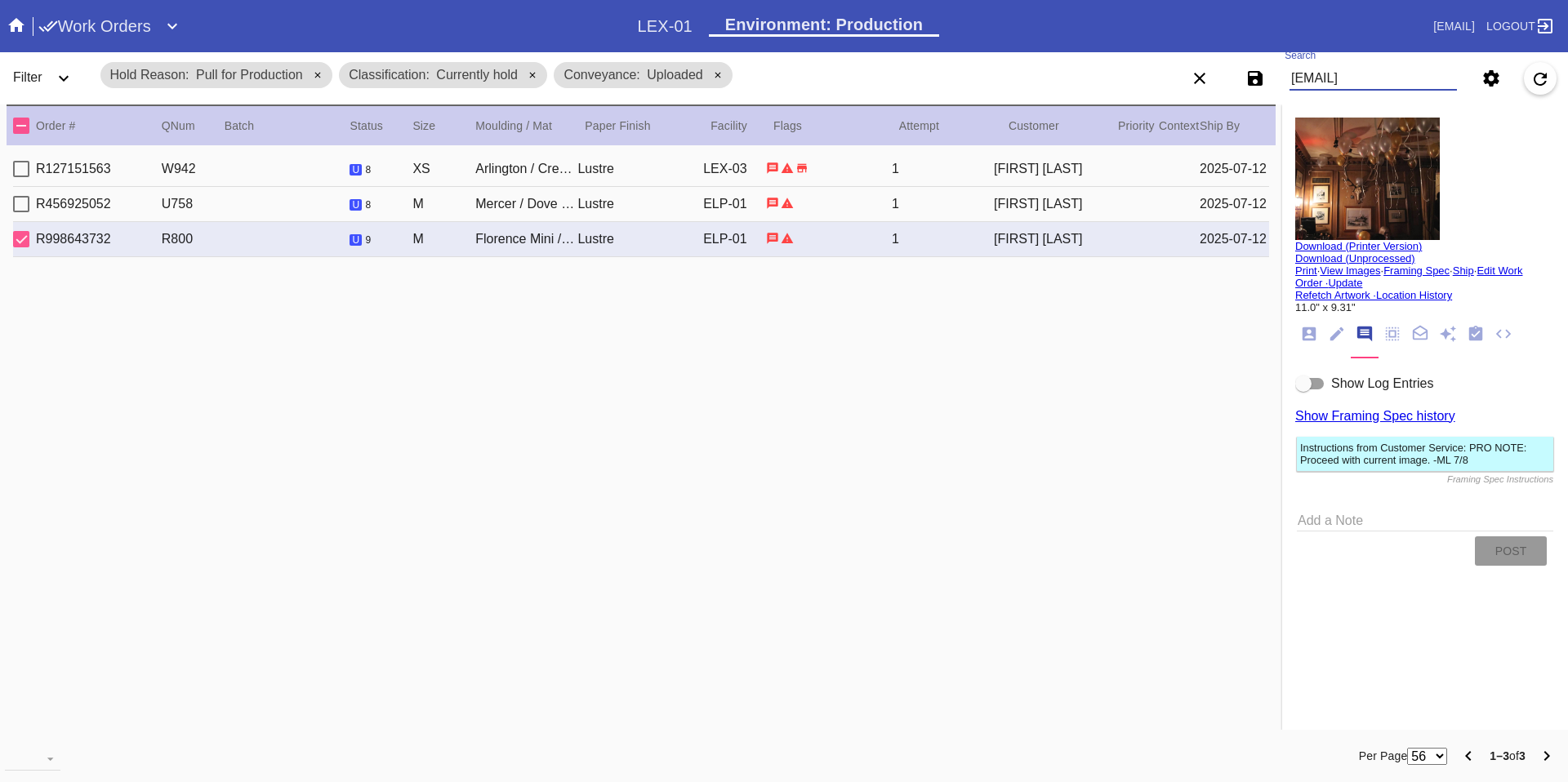 scroll, scrollTop: 0, scrollLeft: 9, axis: horizontal 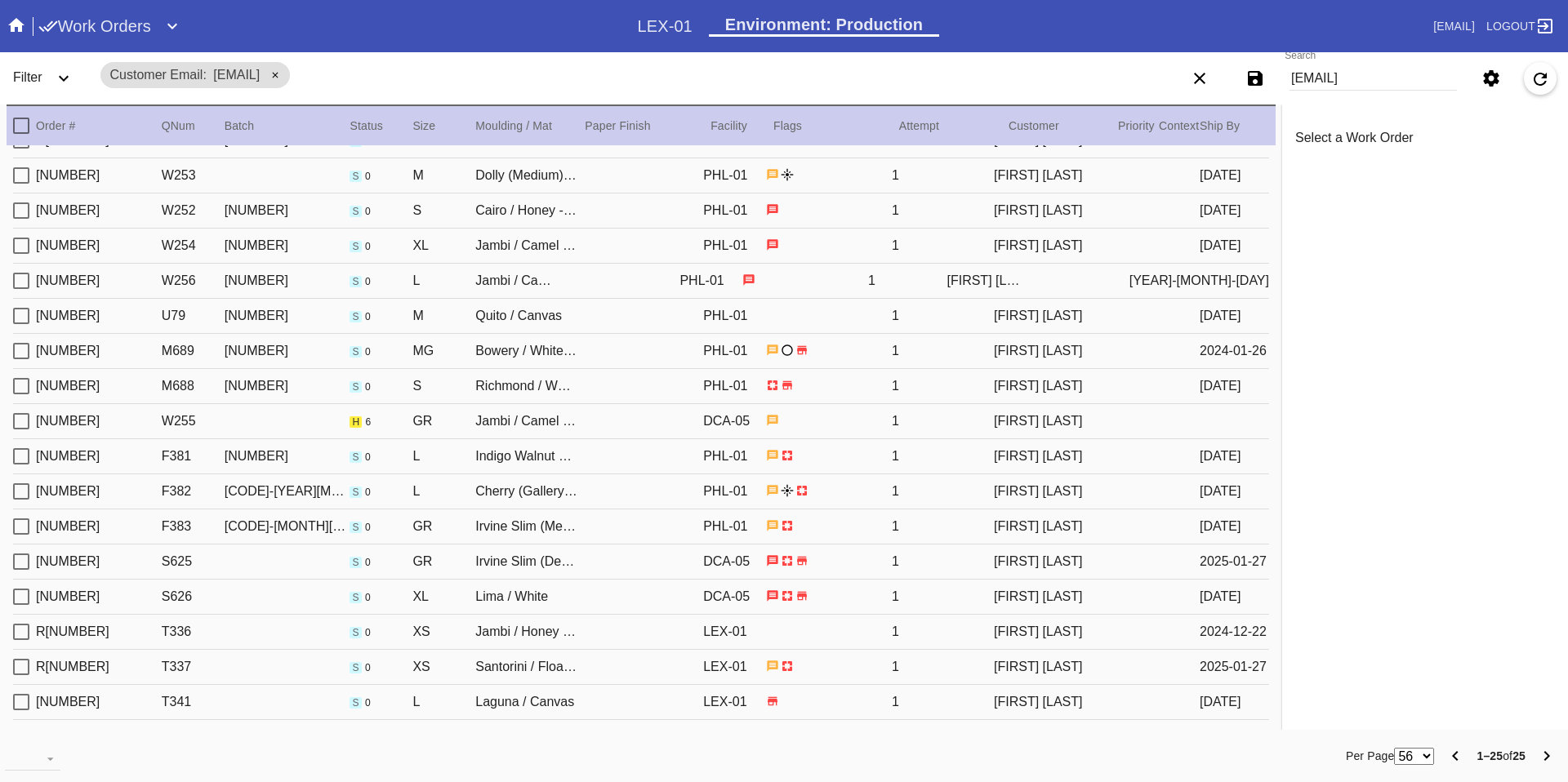 click on "R587724252 W255 h   6 GR Jambi / Camel - Linen DCA-05 1 [FIRST] [LAST]" at bounding box center [641, 421] 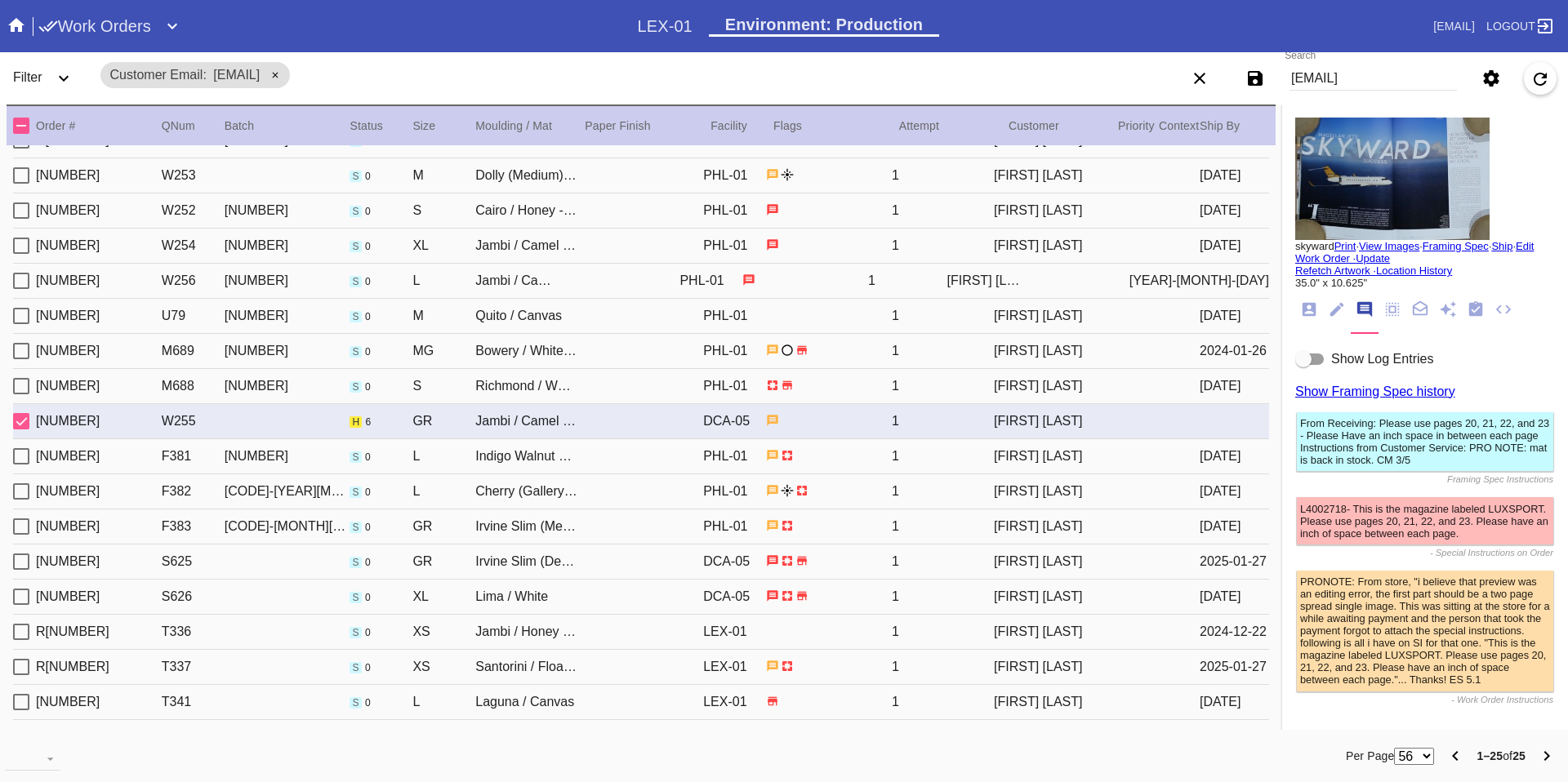 click at bounding box center [1310, 359] 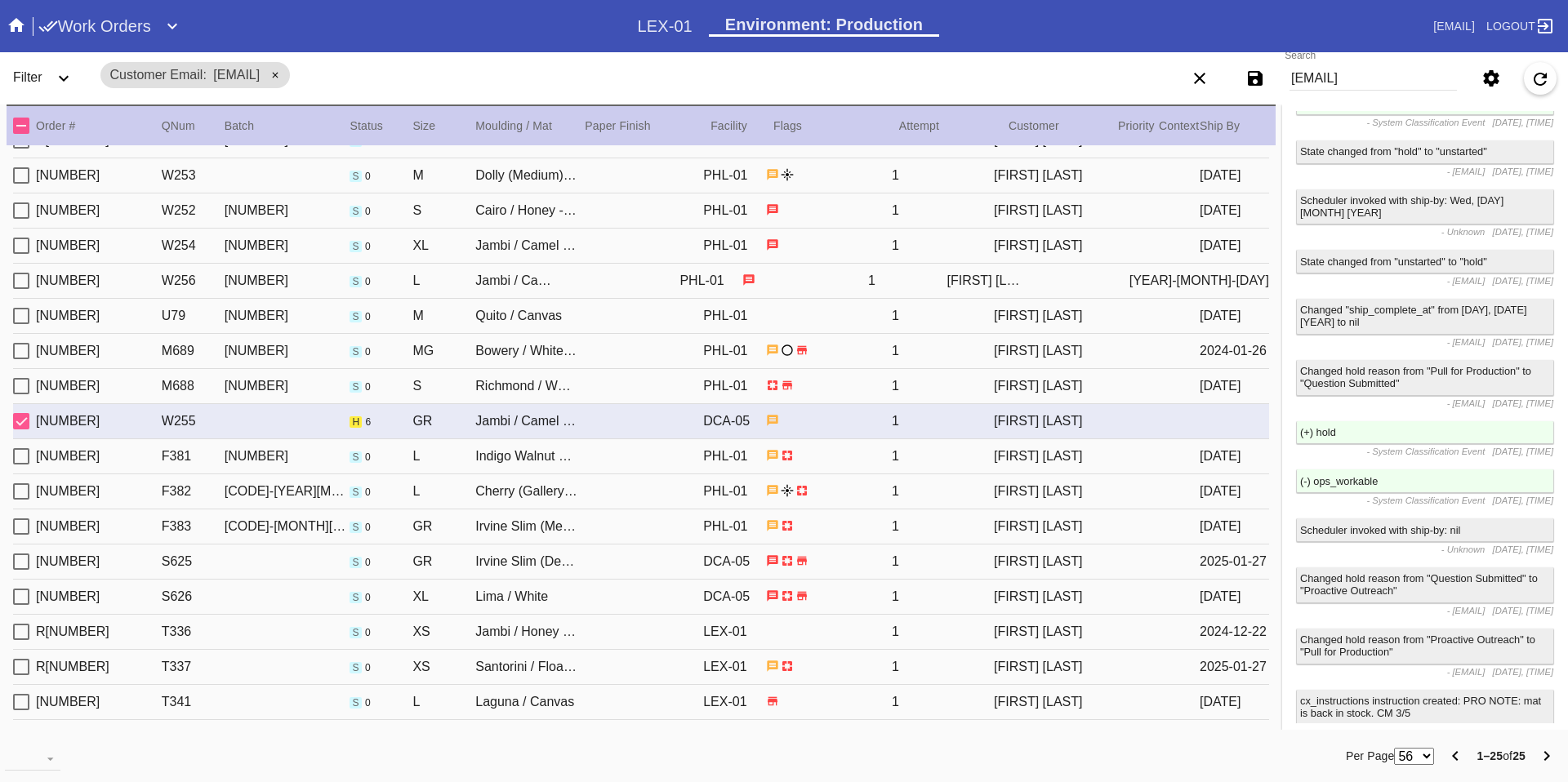 scroll, scrollTop: 6062, scrollLeft: 0, axis: vertical 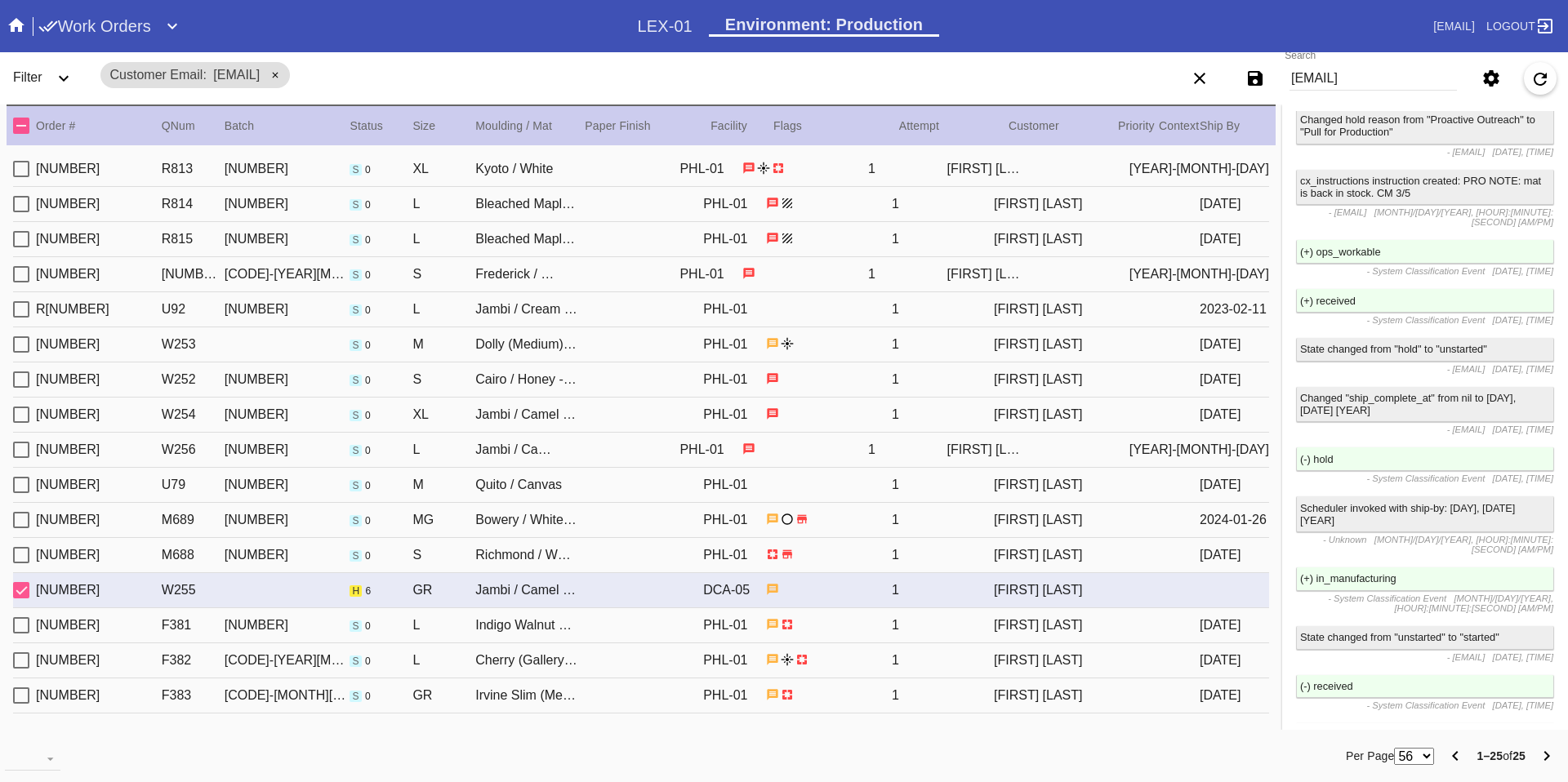 click on "[EMAIL]" at bounding box center (1373, 78) 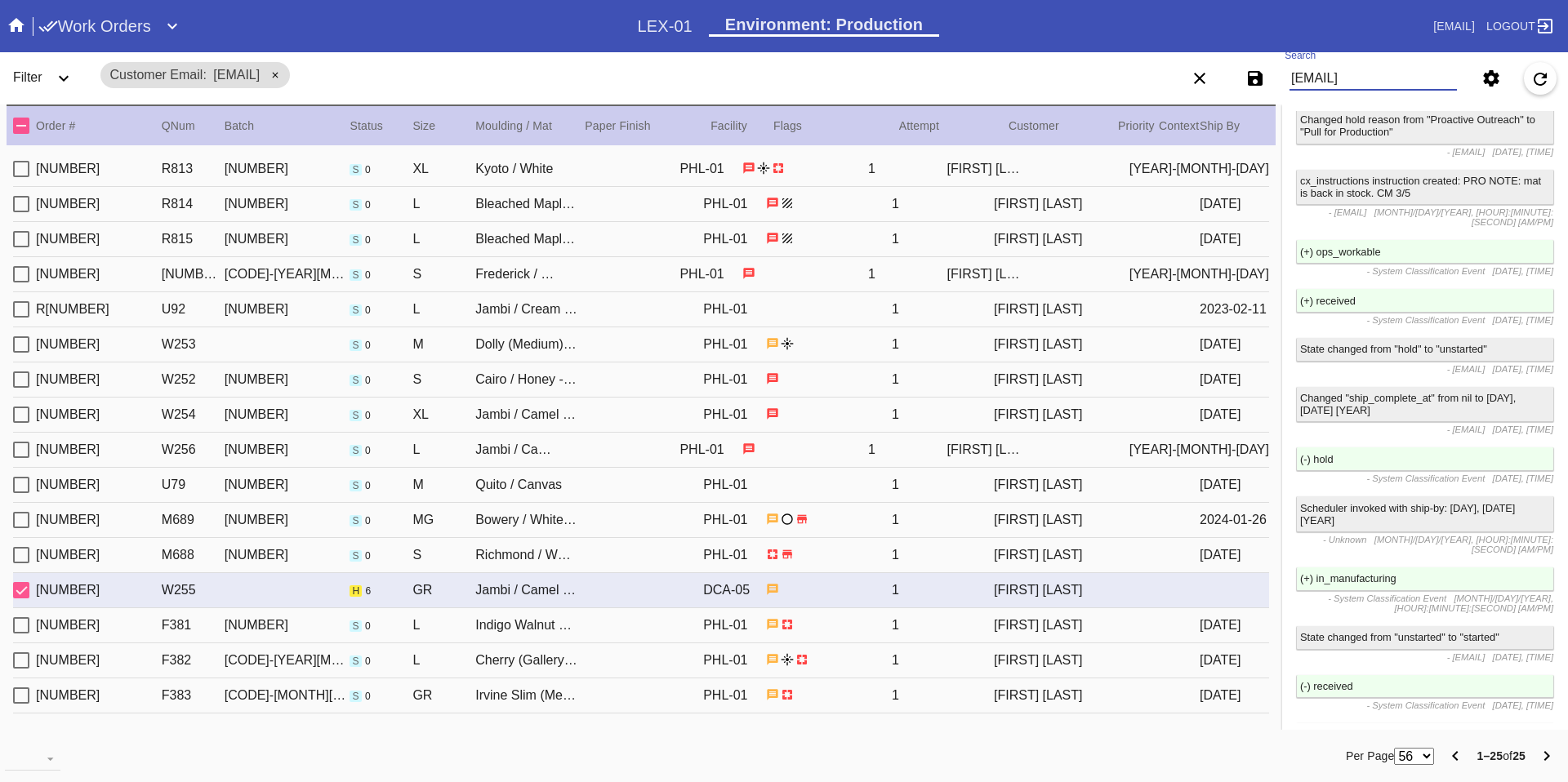 click on "[EMAIL]" at bounding box center [1373, 78] 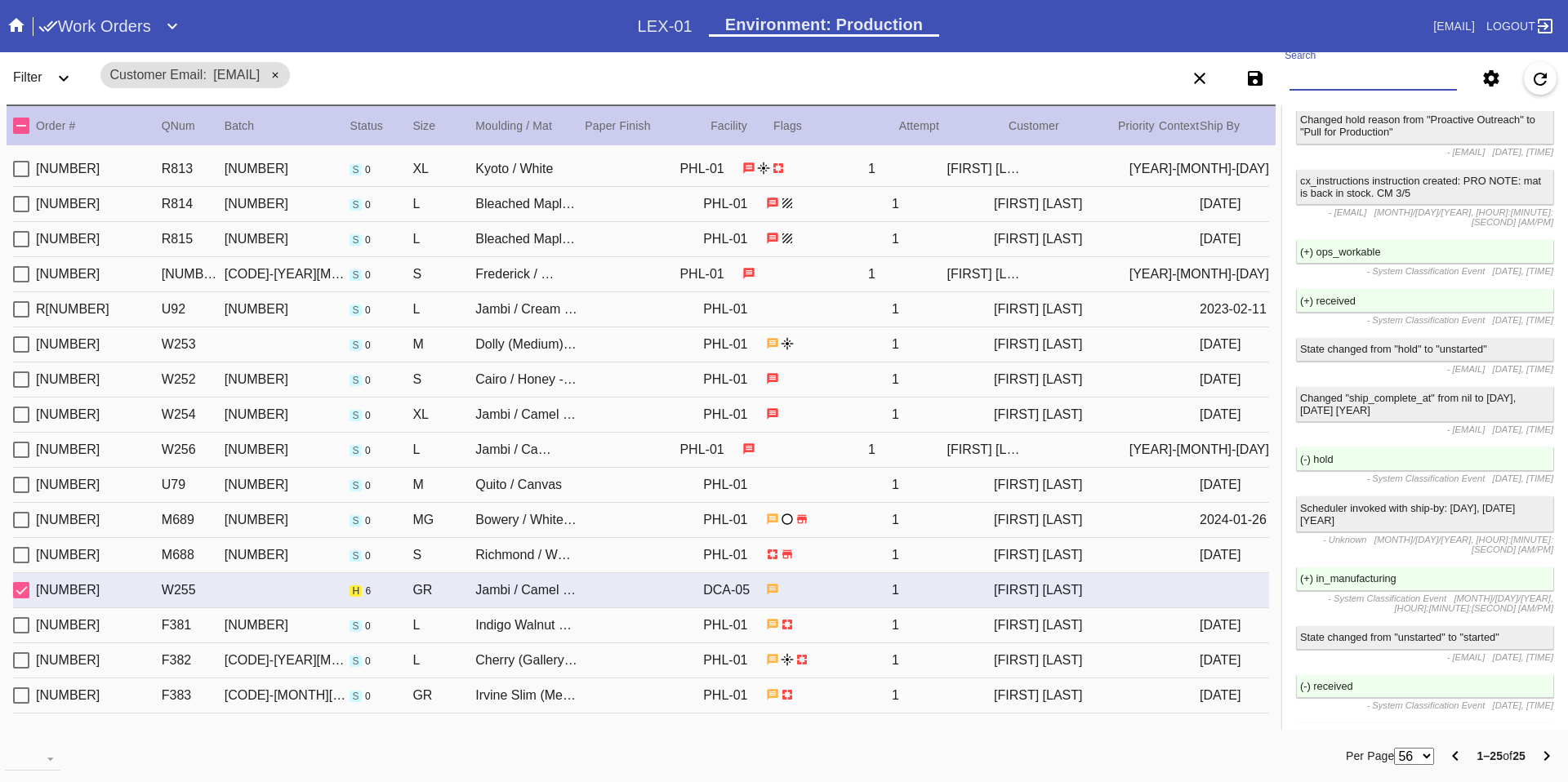 paste on "[NAME]@[EXAMPLE.COM]" 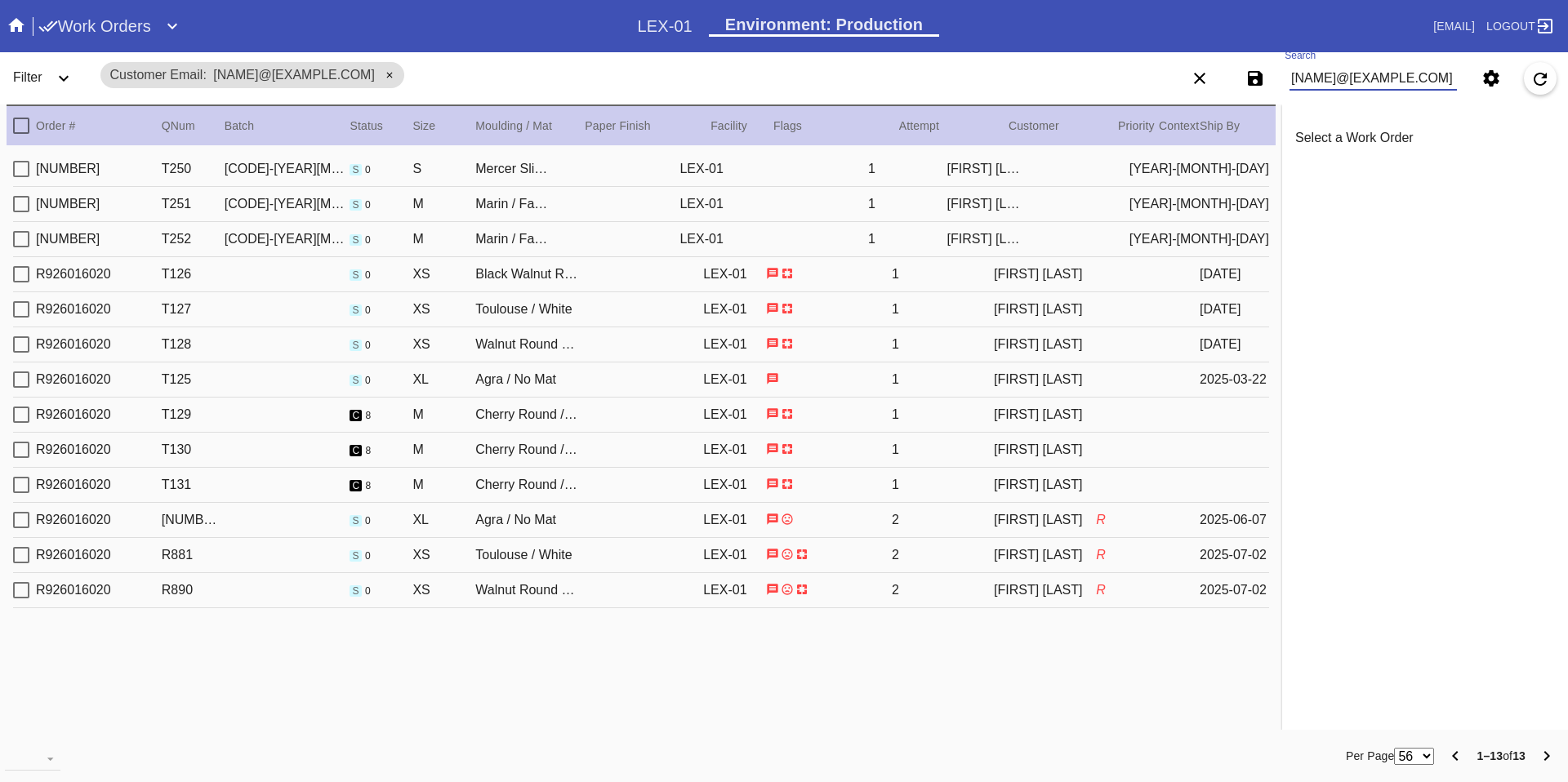 scroll, scrollTop: 0, scrollLeft: 0, axis: both 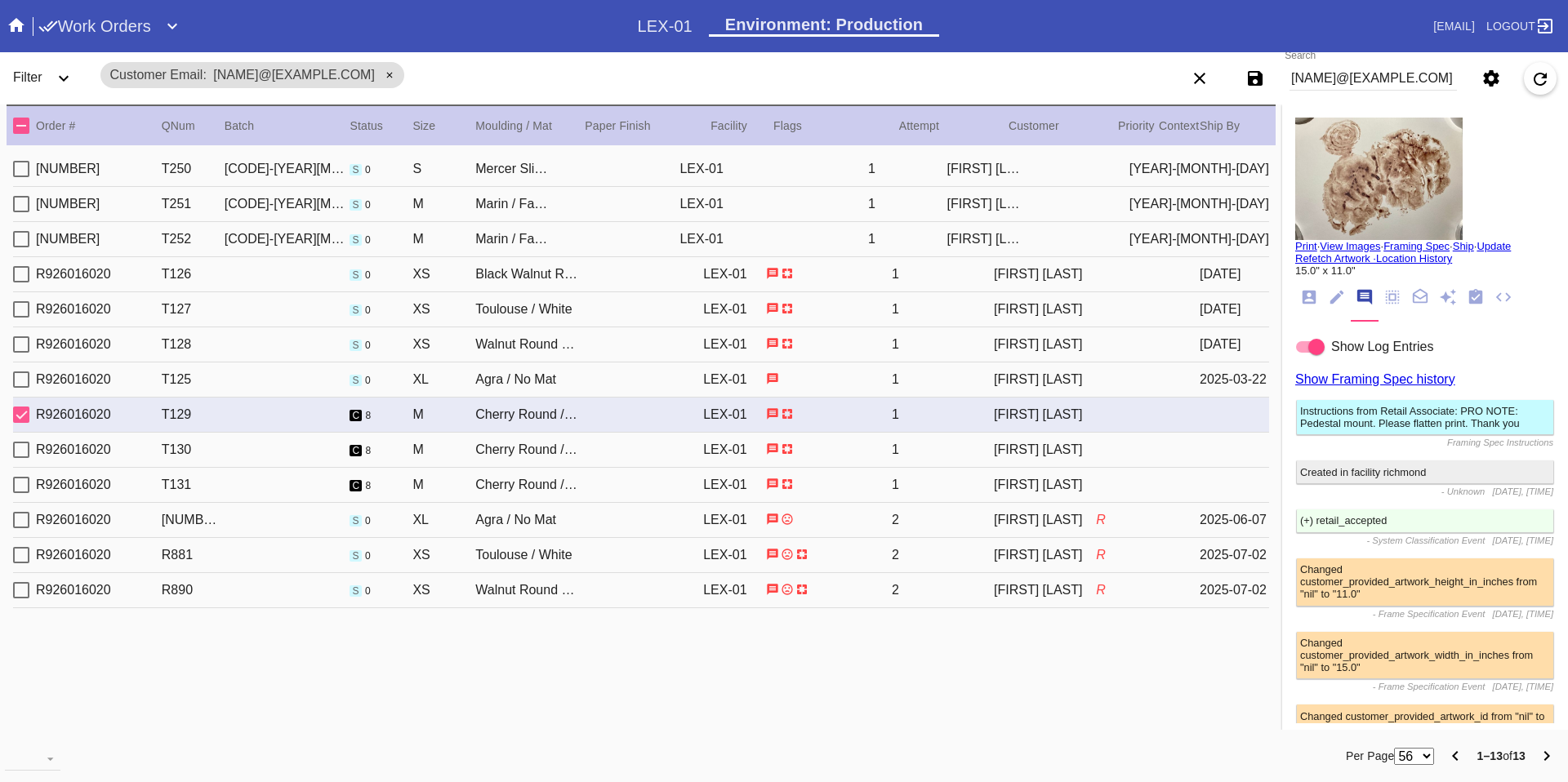 click on "[NAME]@[EXAMPLE.COM]" at bounding box center (1373, 78) 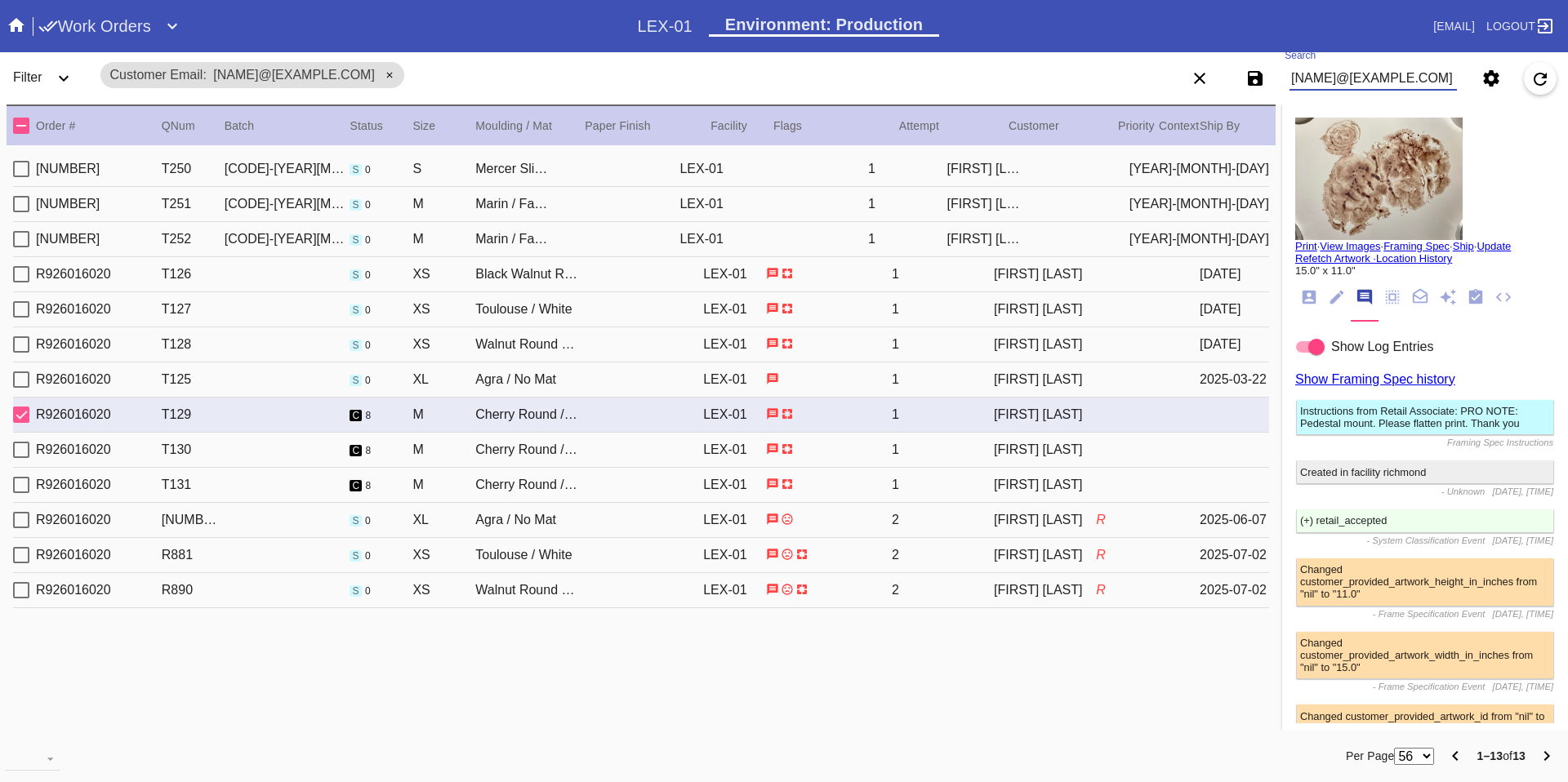 click on "[NAME]@[EXAMPLE.COM]" at bounding box center (1373, 78) 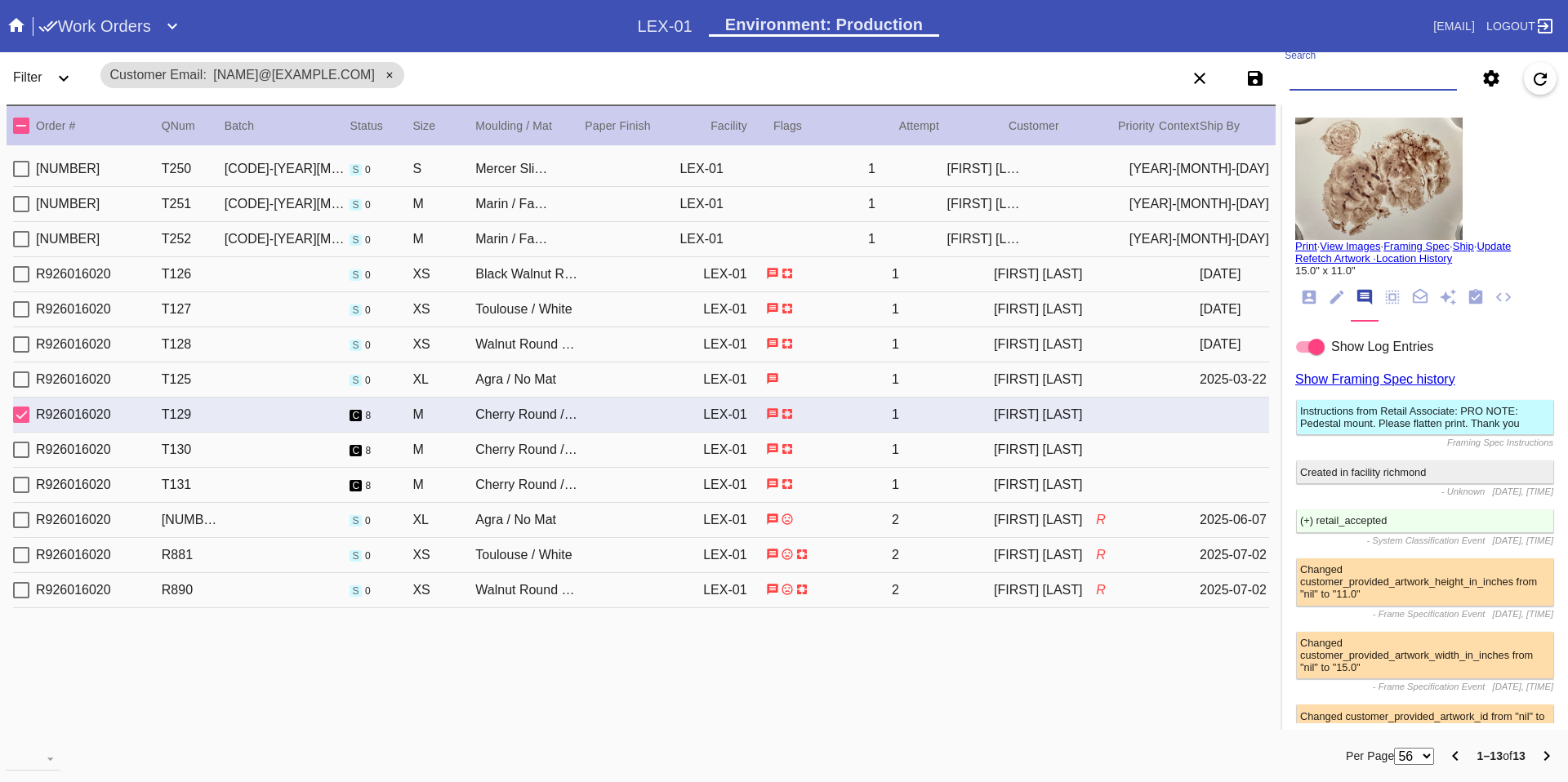 paste on "[EMAIL]" 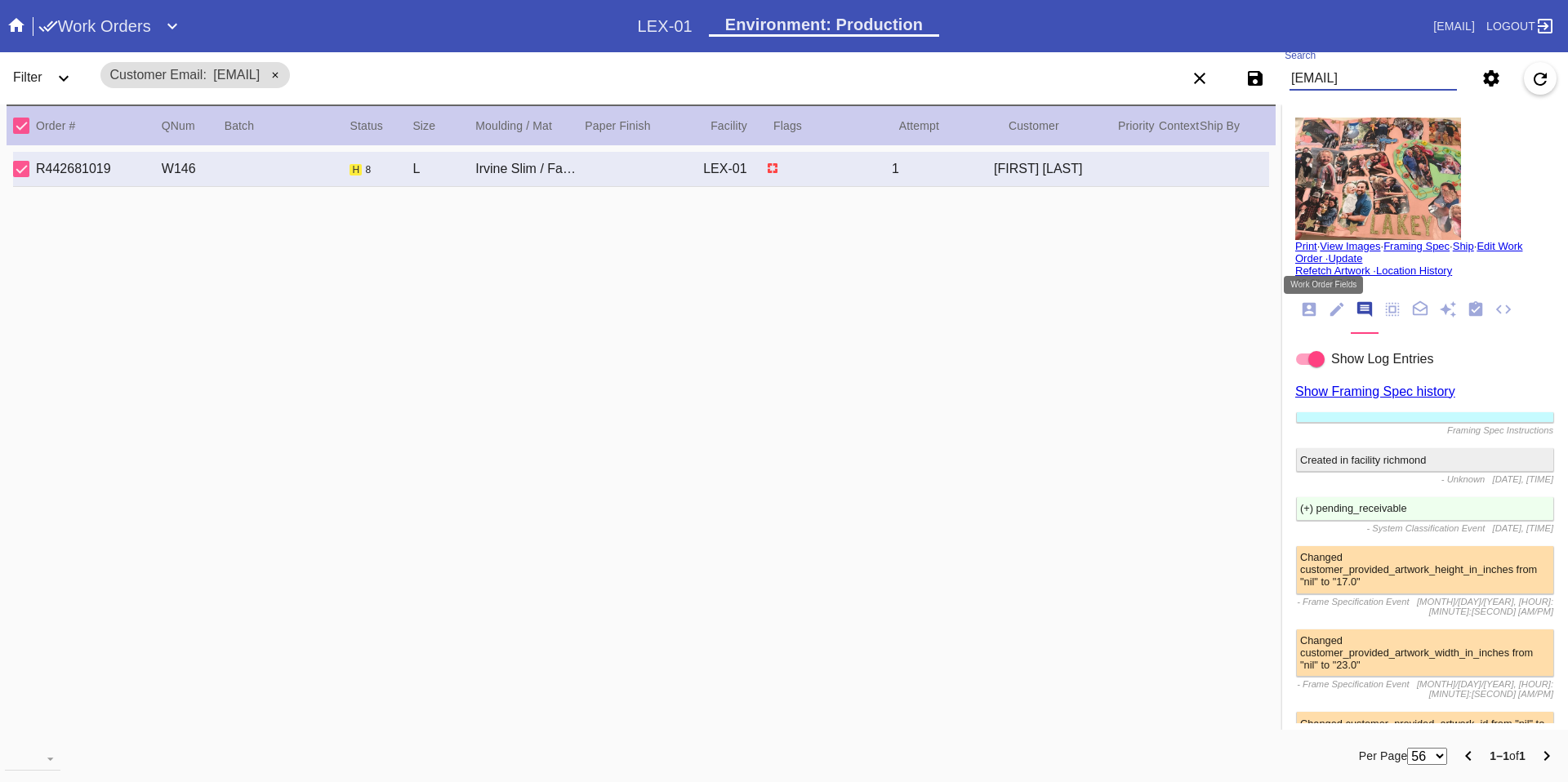 type on "[EMAIL]" 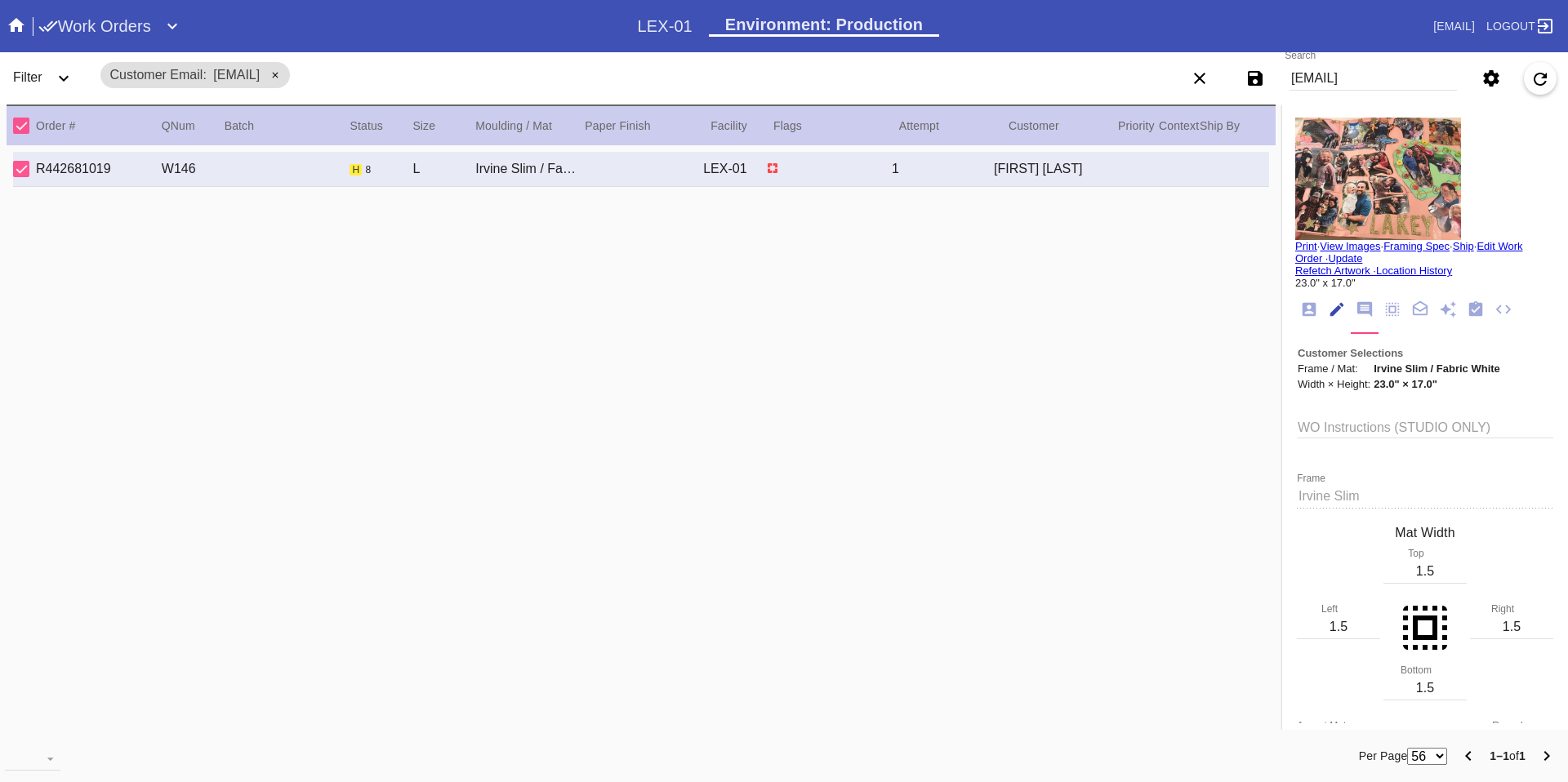 scroll, scrollTop: 60, scrollLeft: 0, axis: vertical 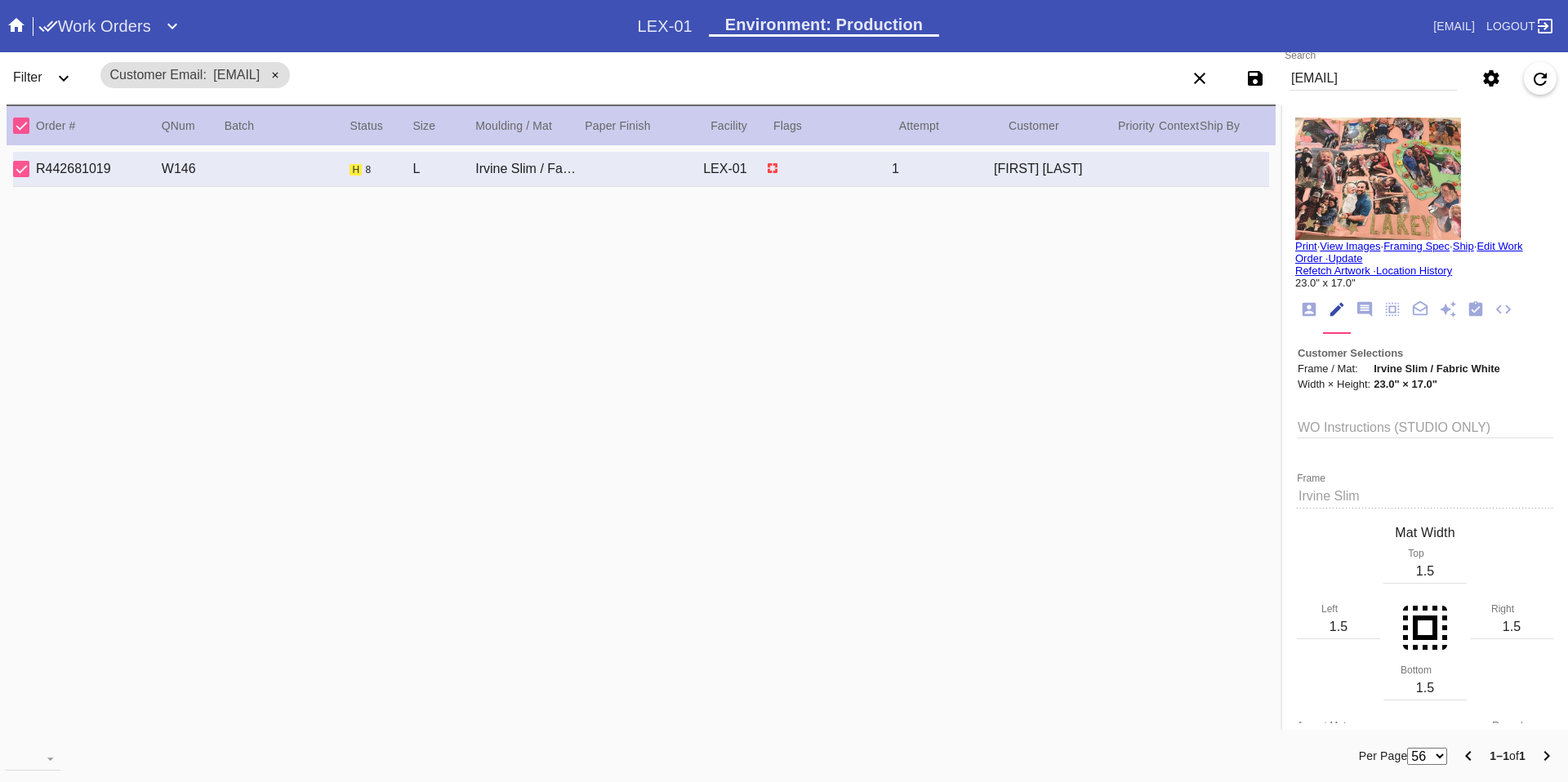 click on "WO Instructions (STUDIO ONLY)" at bounding box center (1425, 426) 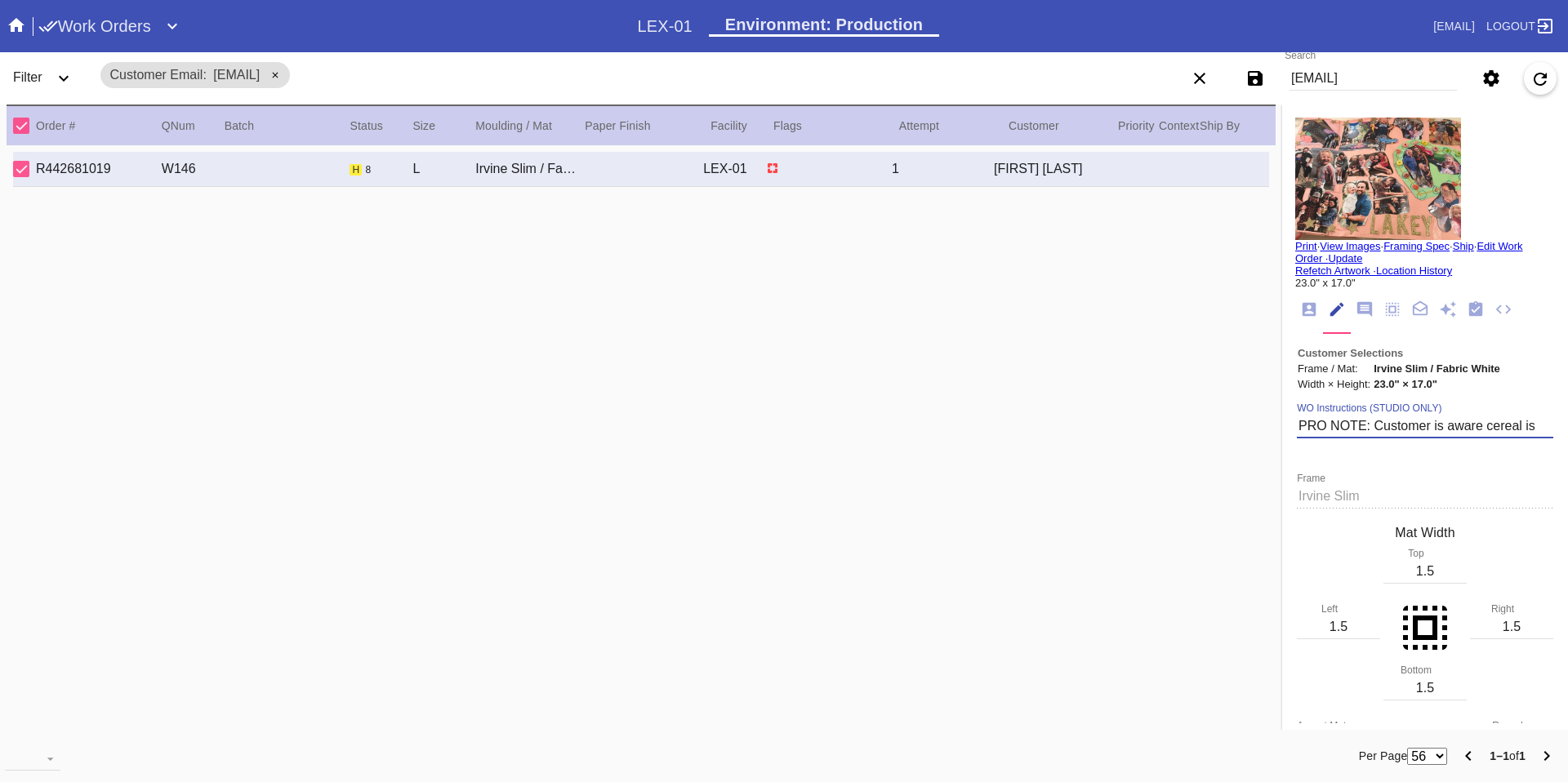click on "PRO NOTE: Customer is aware cereal is" at bounding box center [1425, 426] 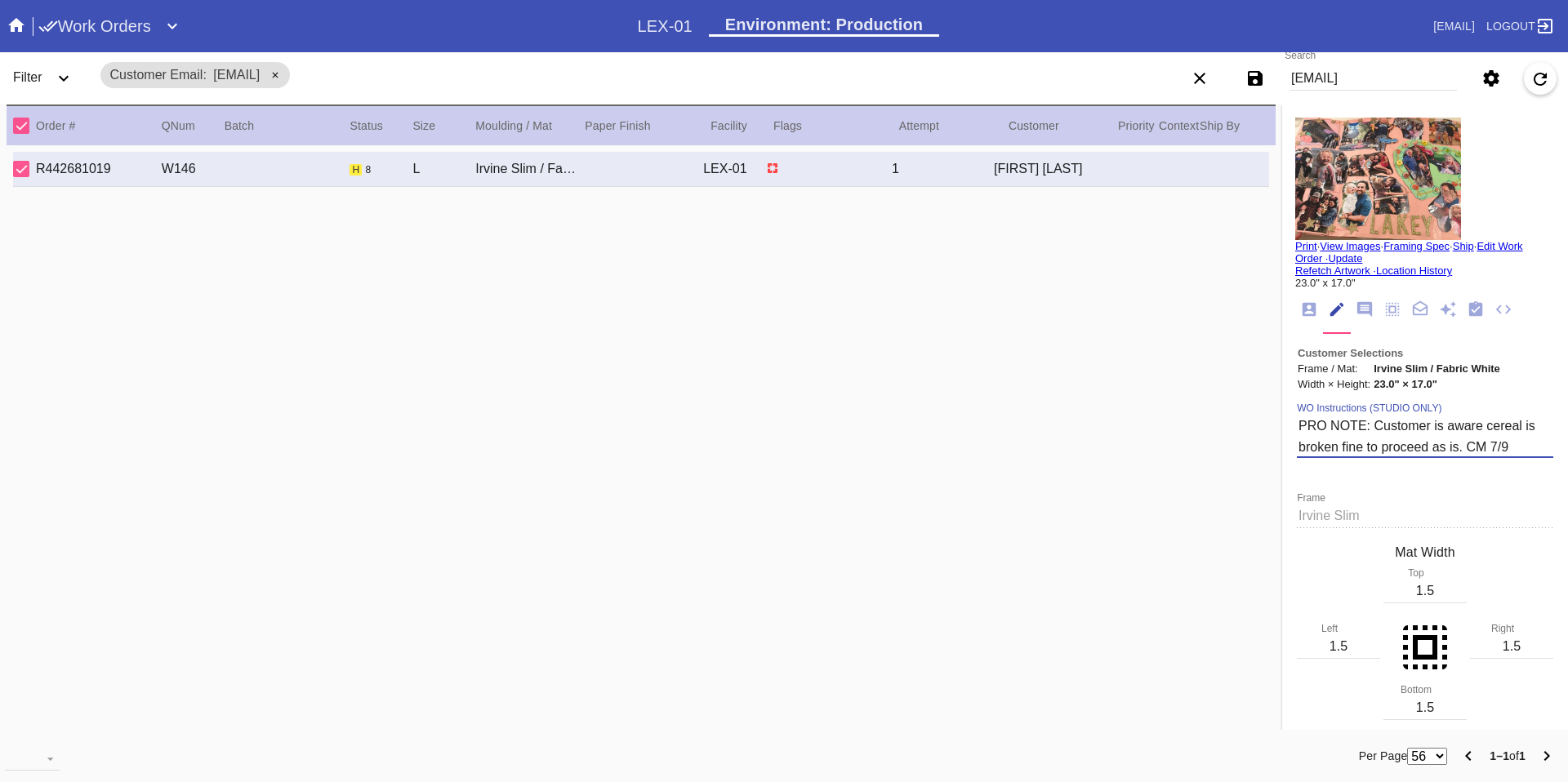 type on "PRO NOTE: Customer is aware cereal is broken fine to proceed as is. CM 7/9" 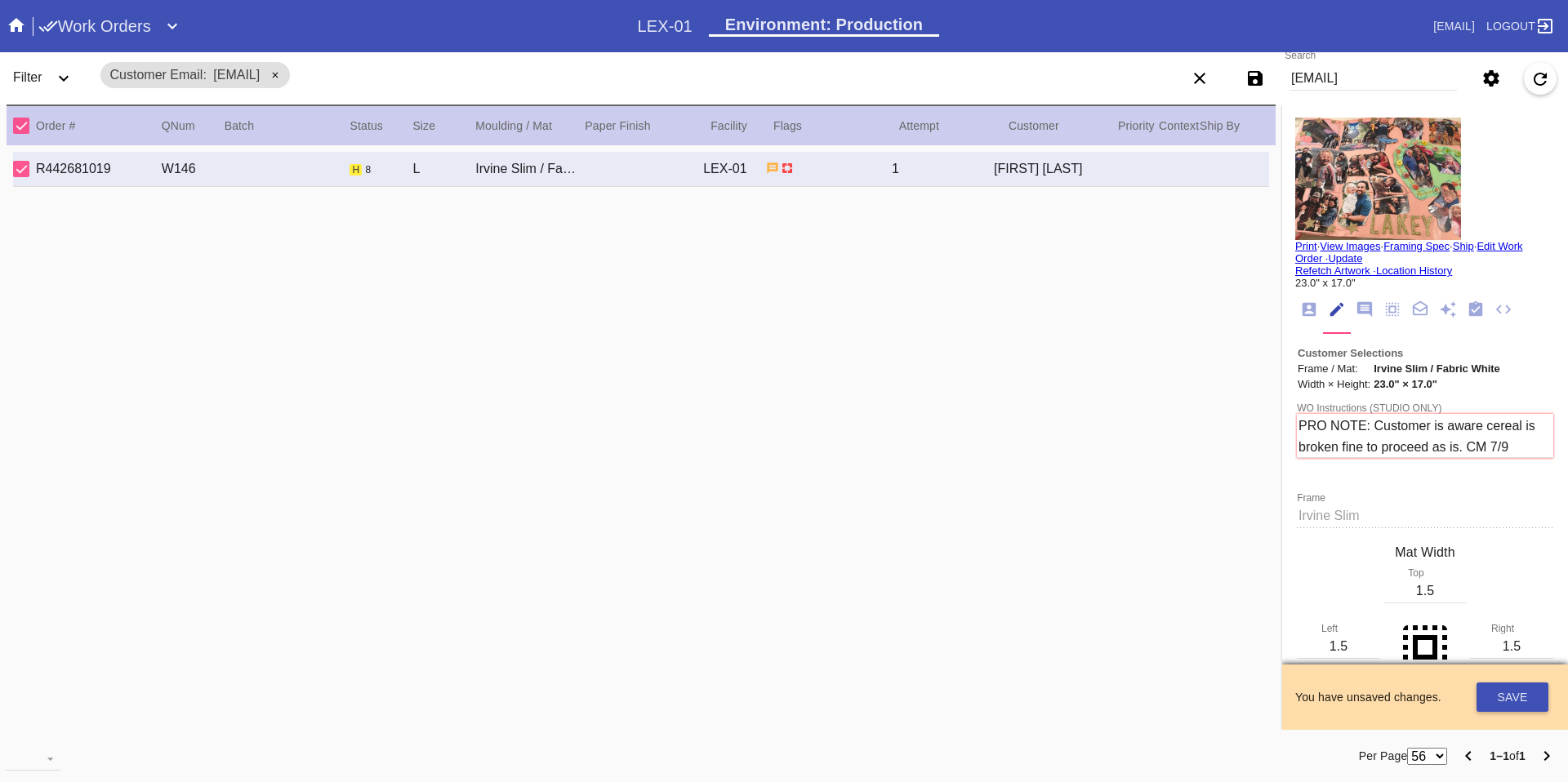 click on "Customer Selections Frame / Mat: Irvine Slim / Fabric White Width × Height: 23.0" × 17.0"" at bounding box center (1425, 366) 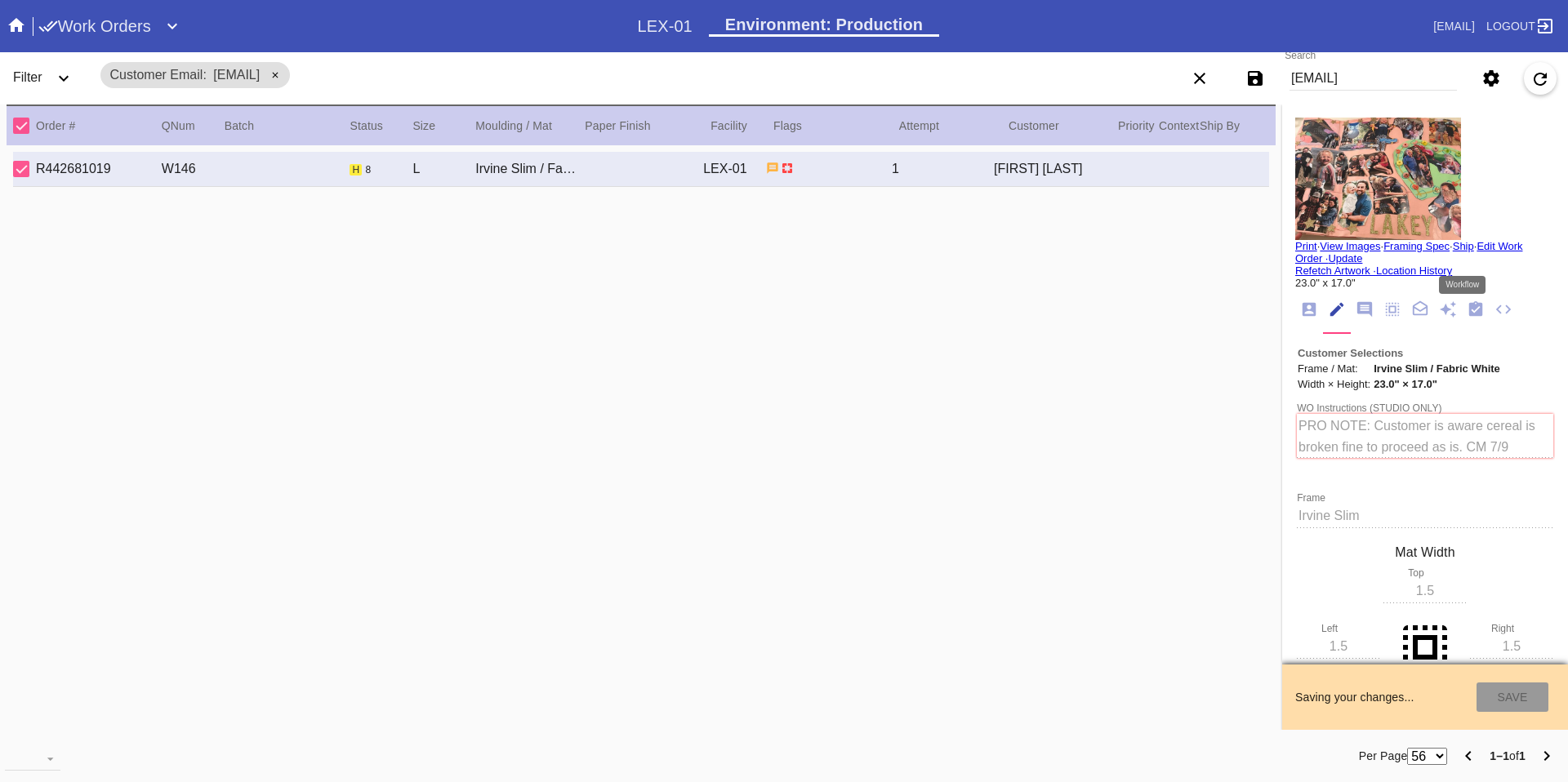 click at bounding box center [1476, 309] 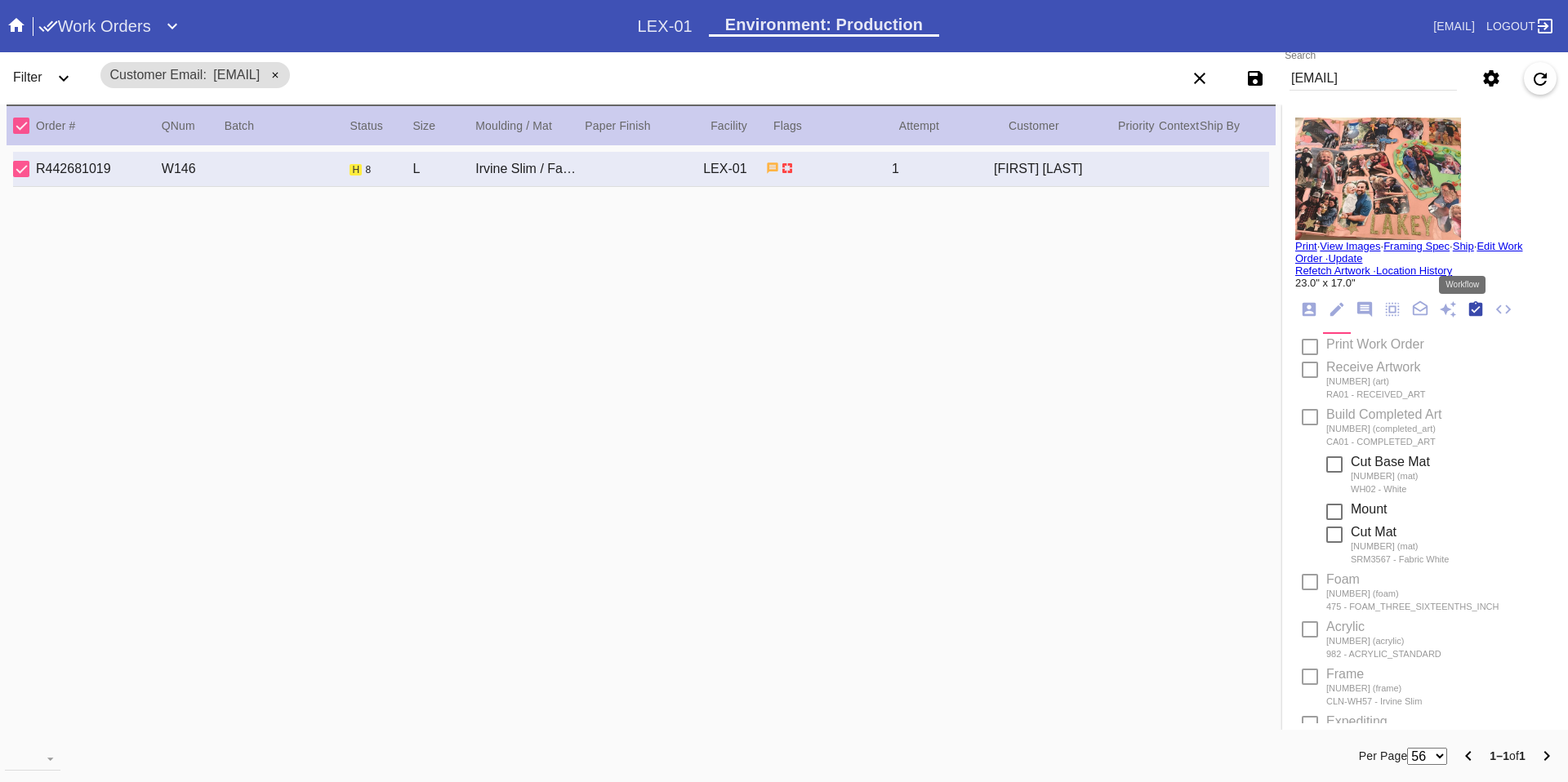 scroll, scrollTop: 261, scrollLeft: 0, axis: vertical 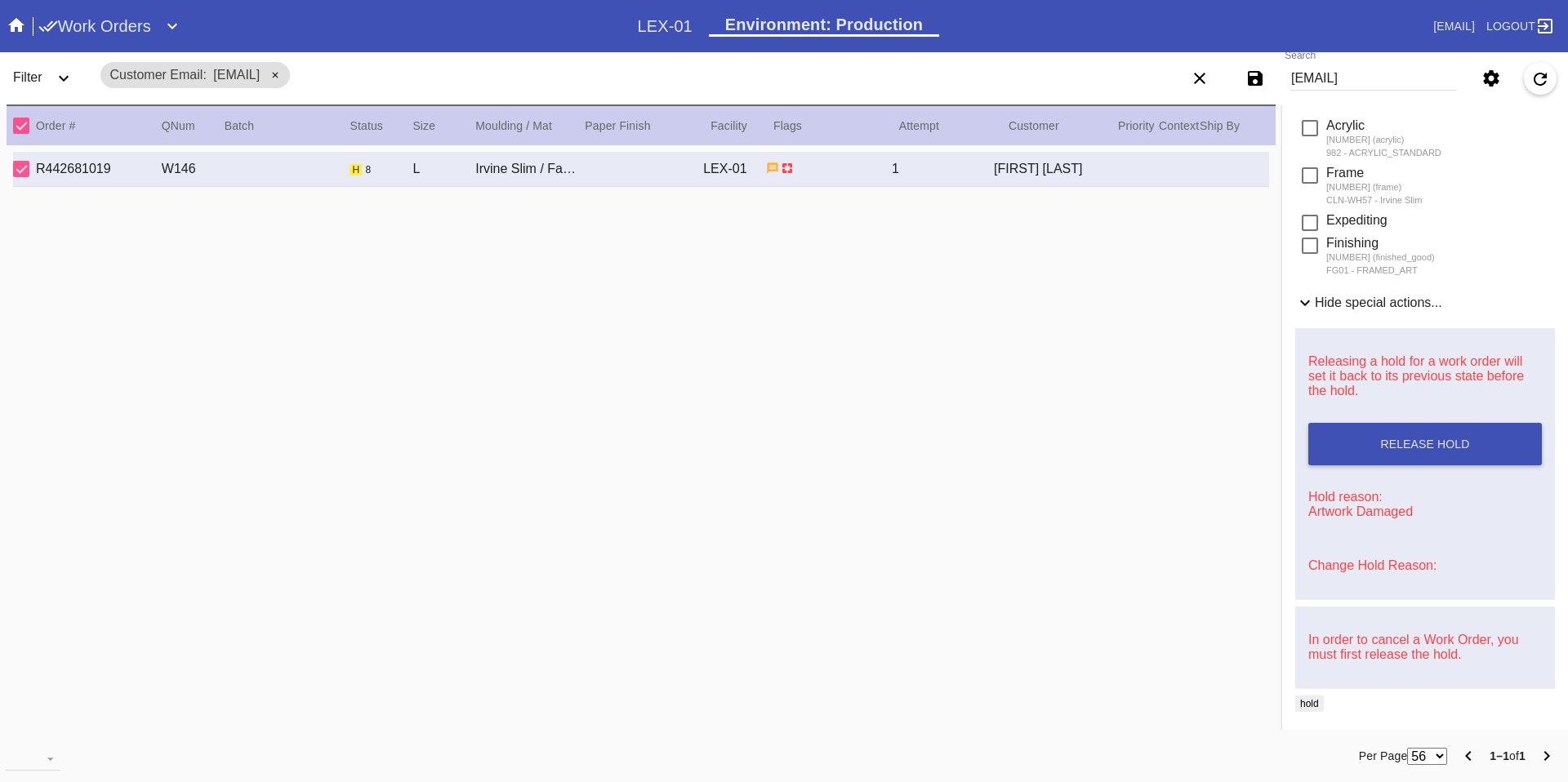 click on "Change Hold Reason:" at bounding box center [1372, 565] 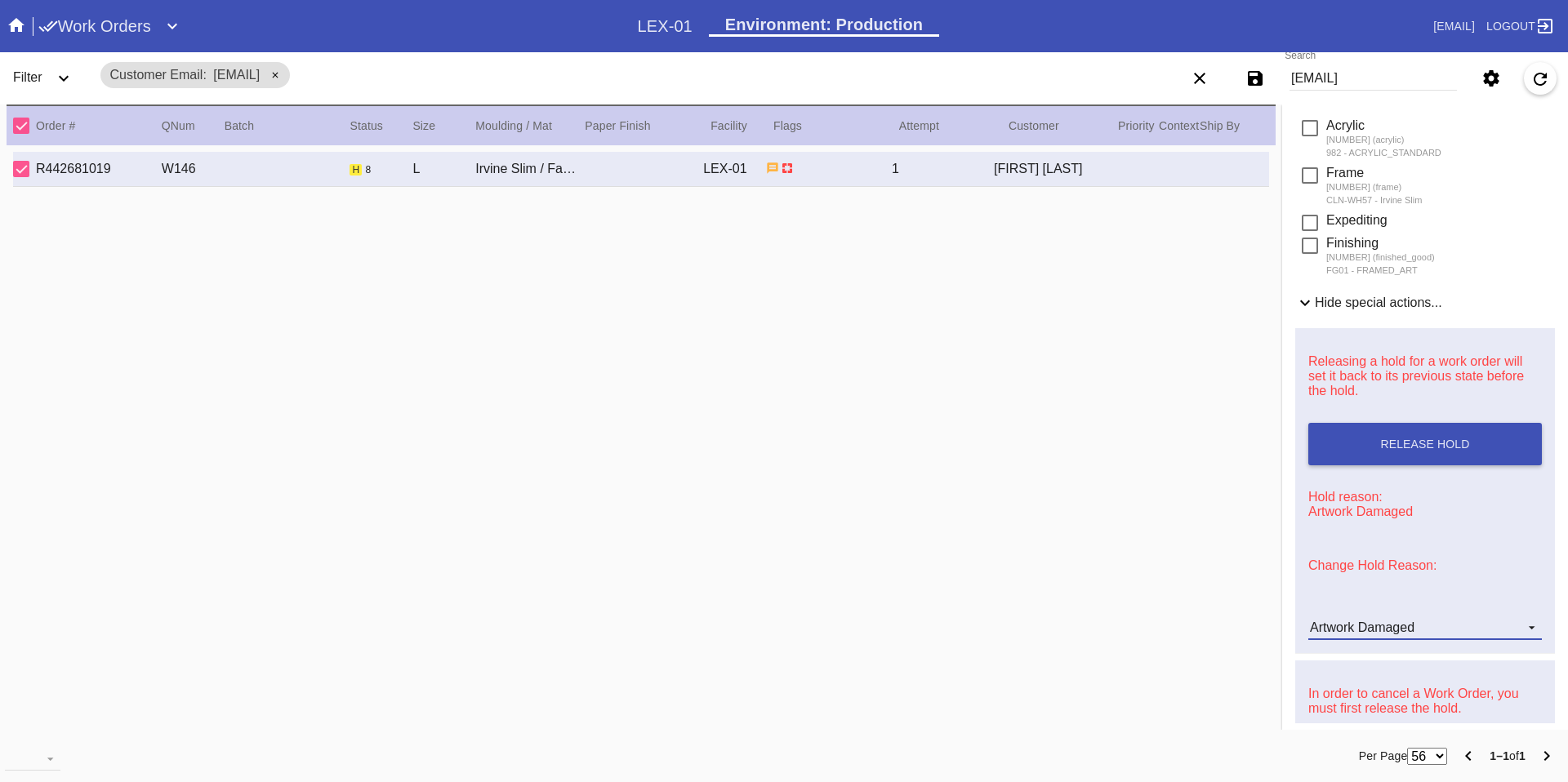 click on "Artwork Damaged" at bounding box center [1362, 627] 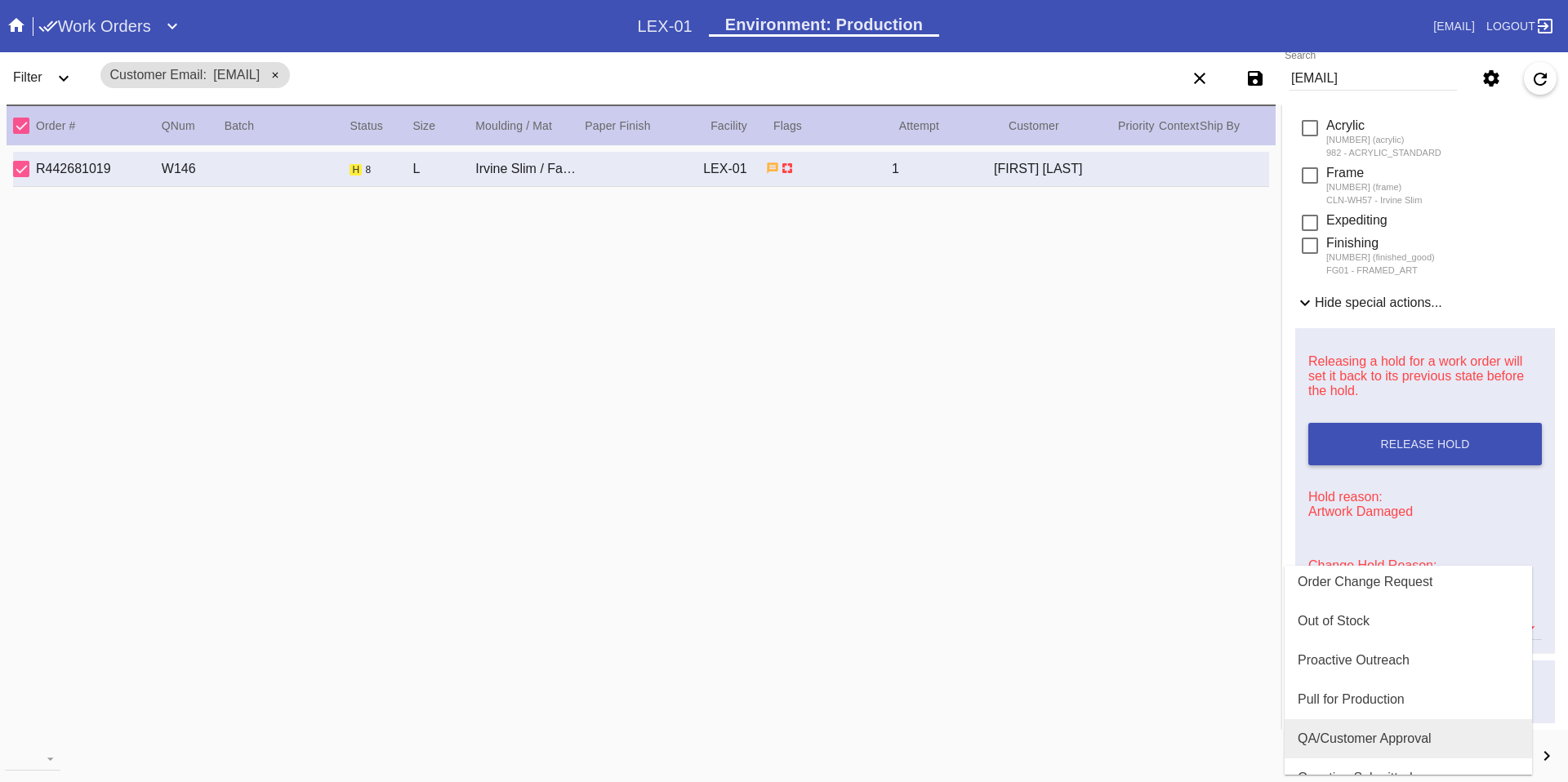 scroll, scrollTop: 411, scrollLeft: 0, axis: vertical 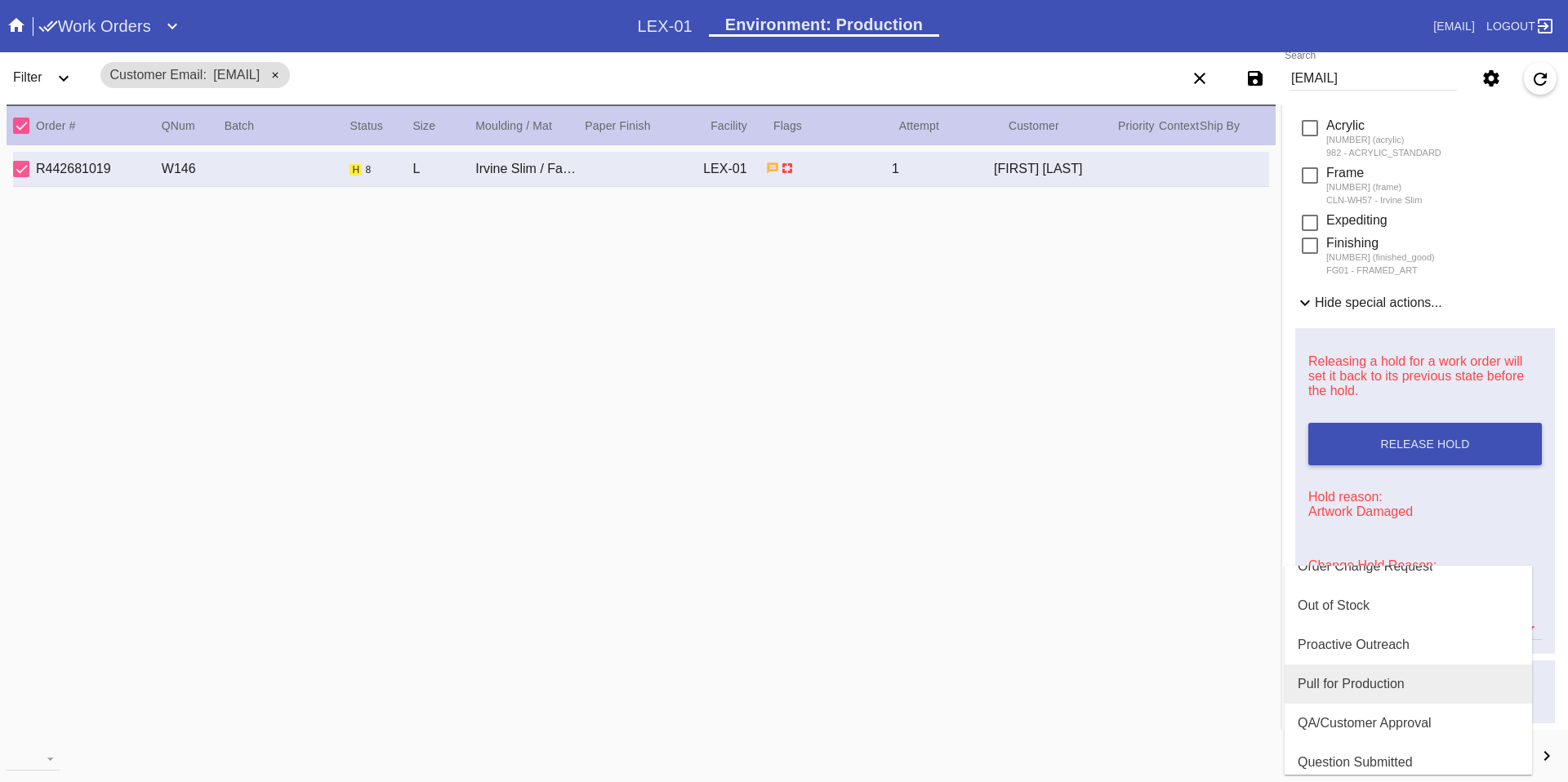 click on "Pull for Production" at bounding box center (1351, 684) 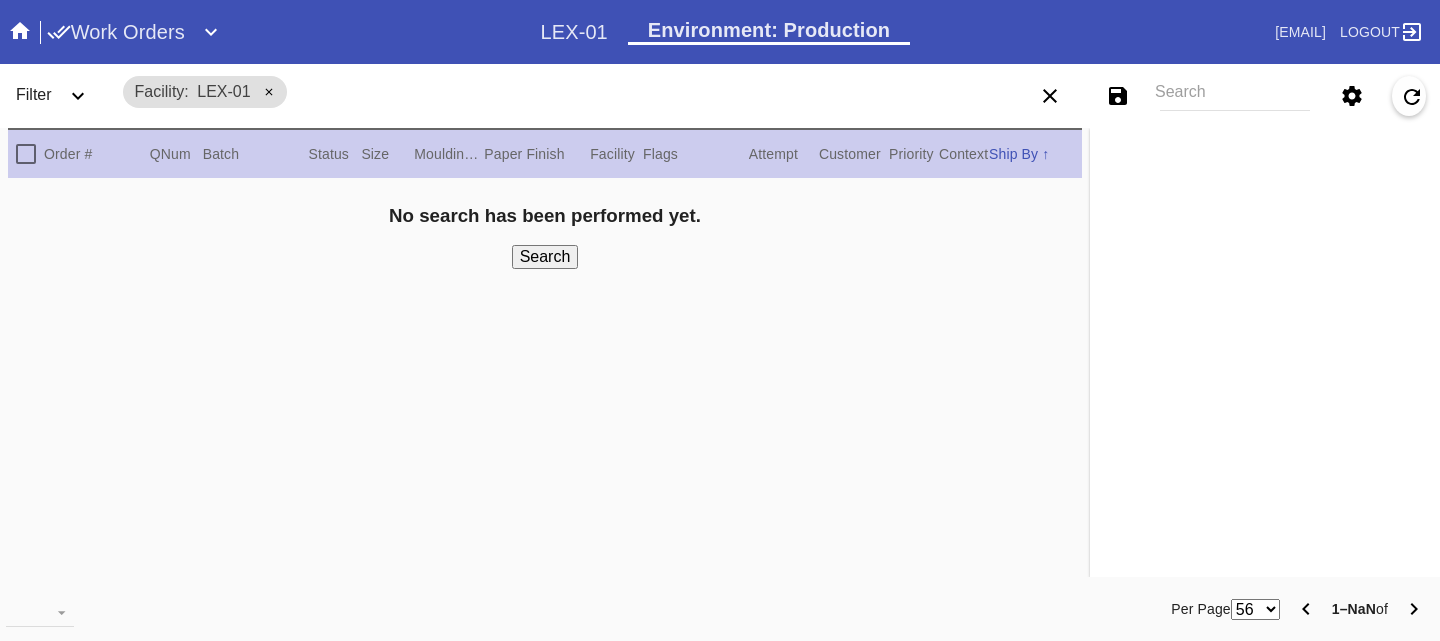 scroll, scrollTop: 0, scrollLeft: 0, axis: both 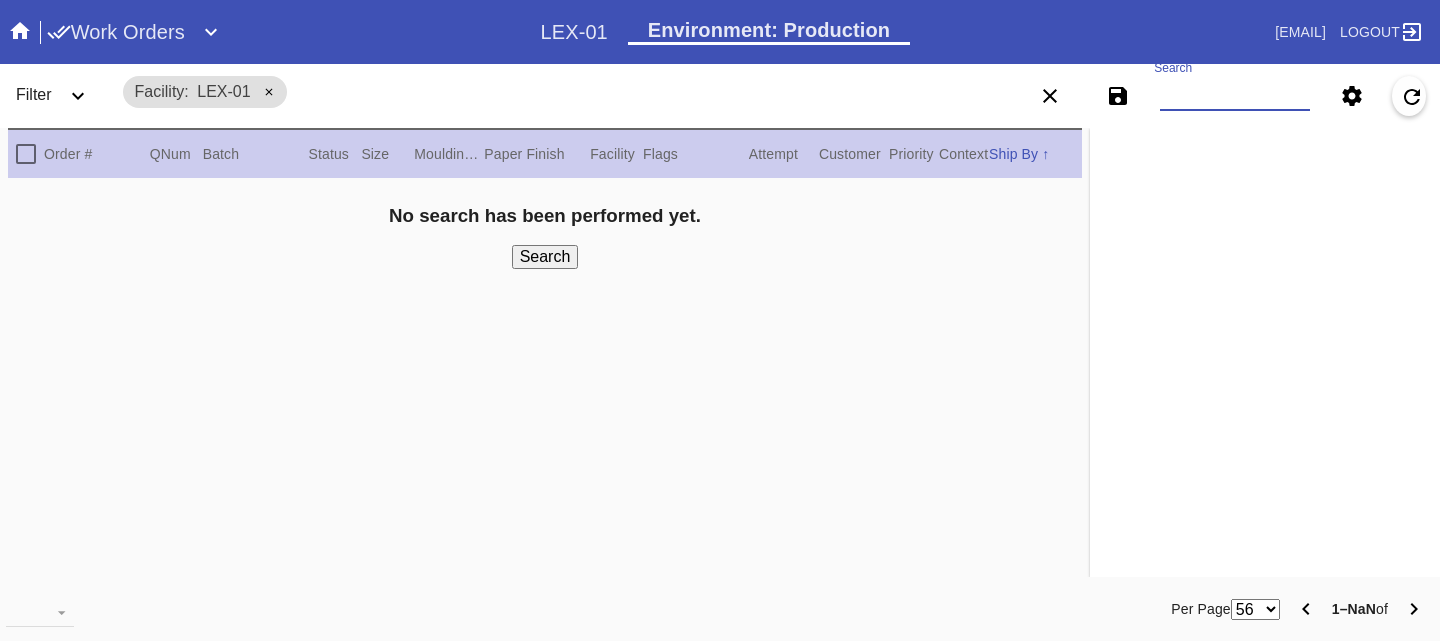 paste on "[EMAIL]" 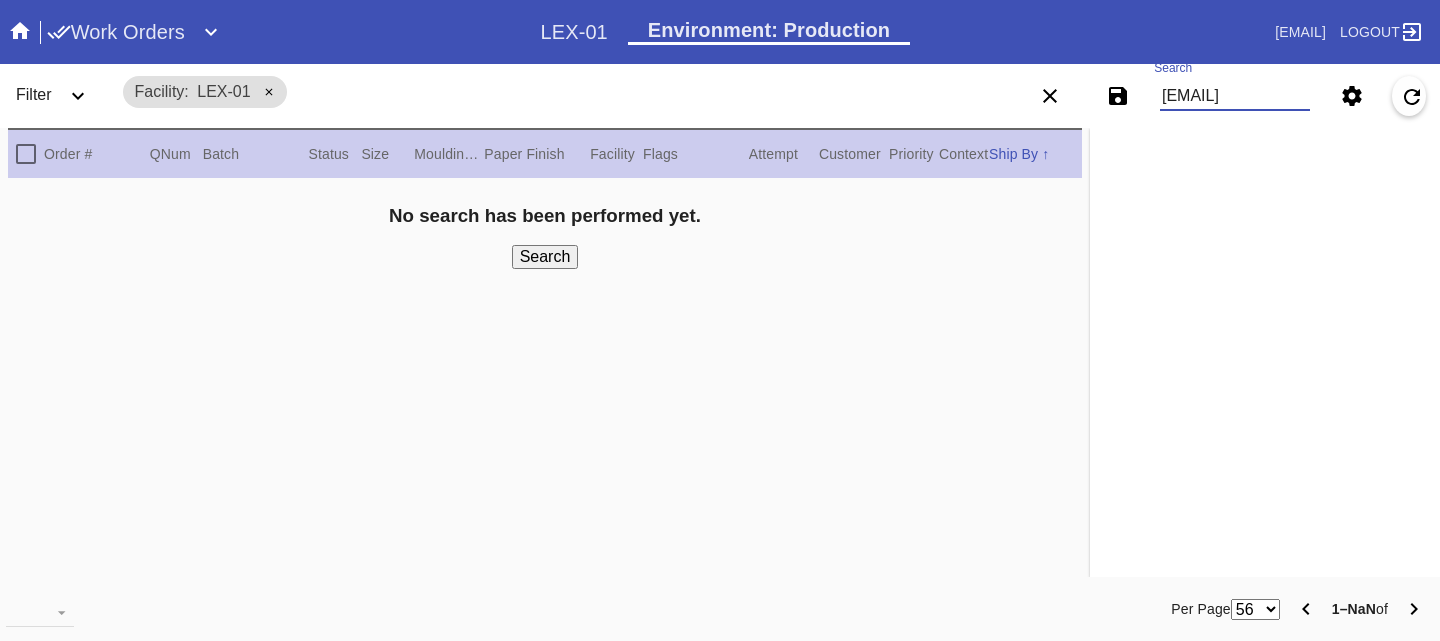 scroll, scrollTop: 0, scrollLeft: 56, axis: horizontal 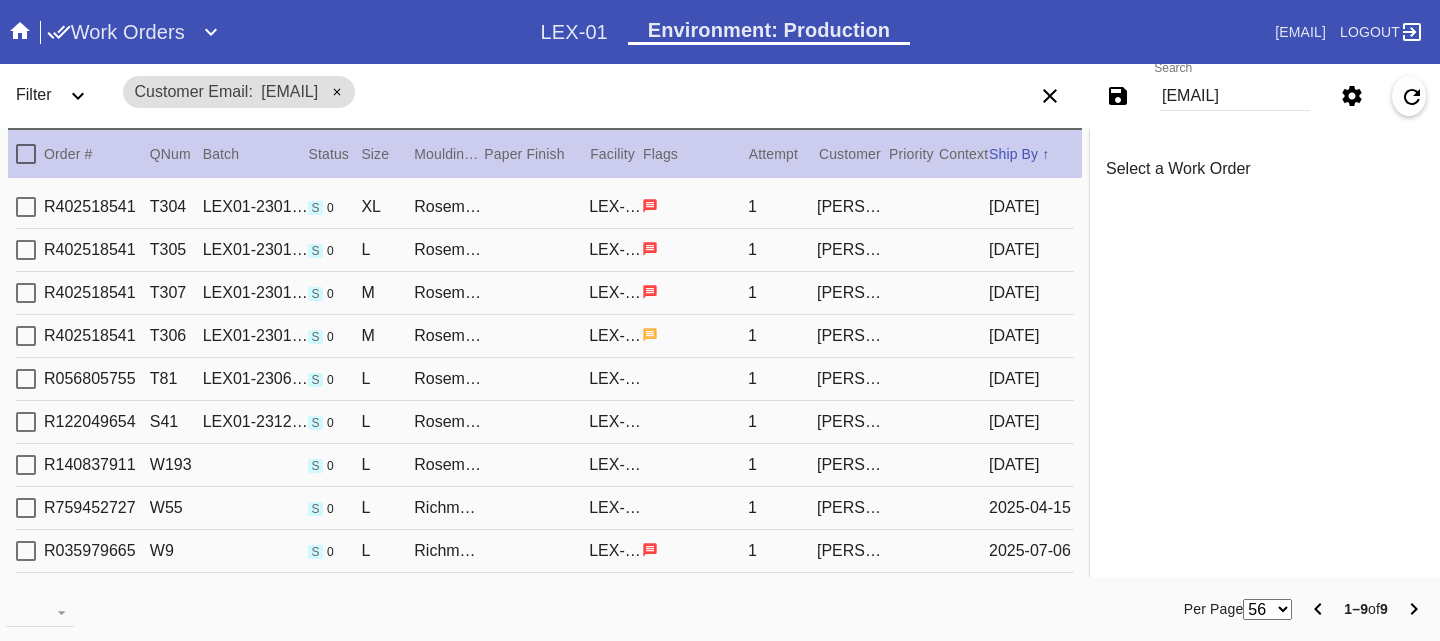 click on "cindyensor6161@gmail.com" at bounding box center (1235, 96) 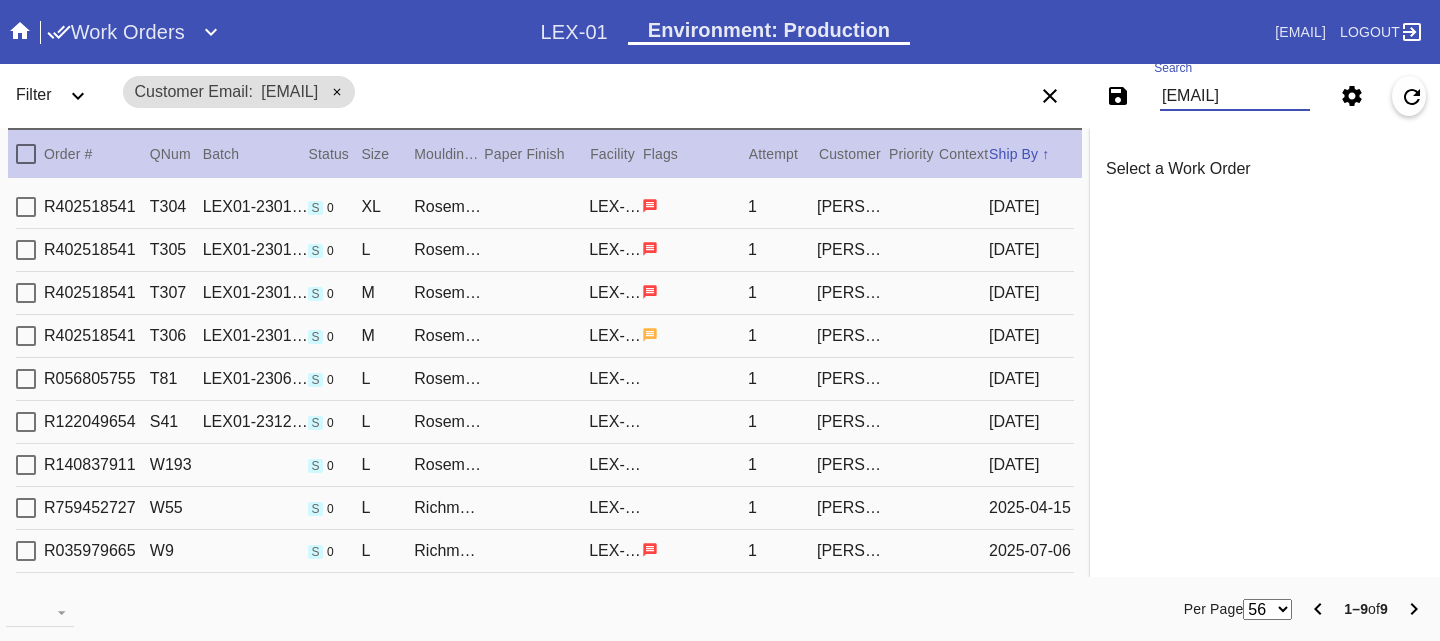 click on "cindyensor6161@gmail.com" at bounding box center [1235, 96] 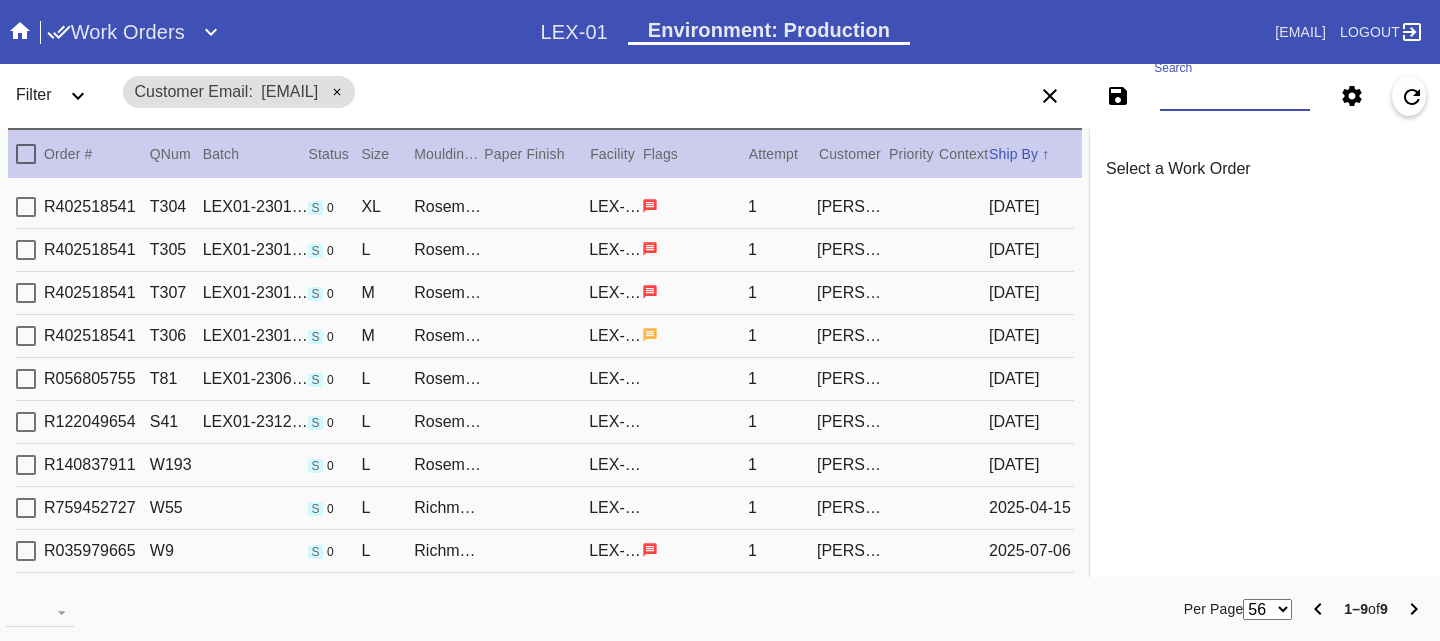 paste on "rachelhiattathome@gmail.com" 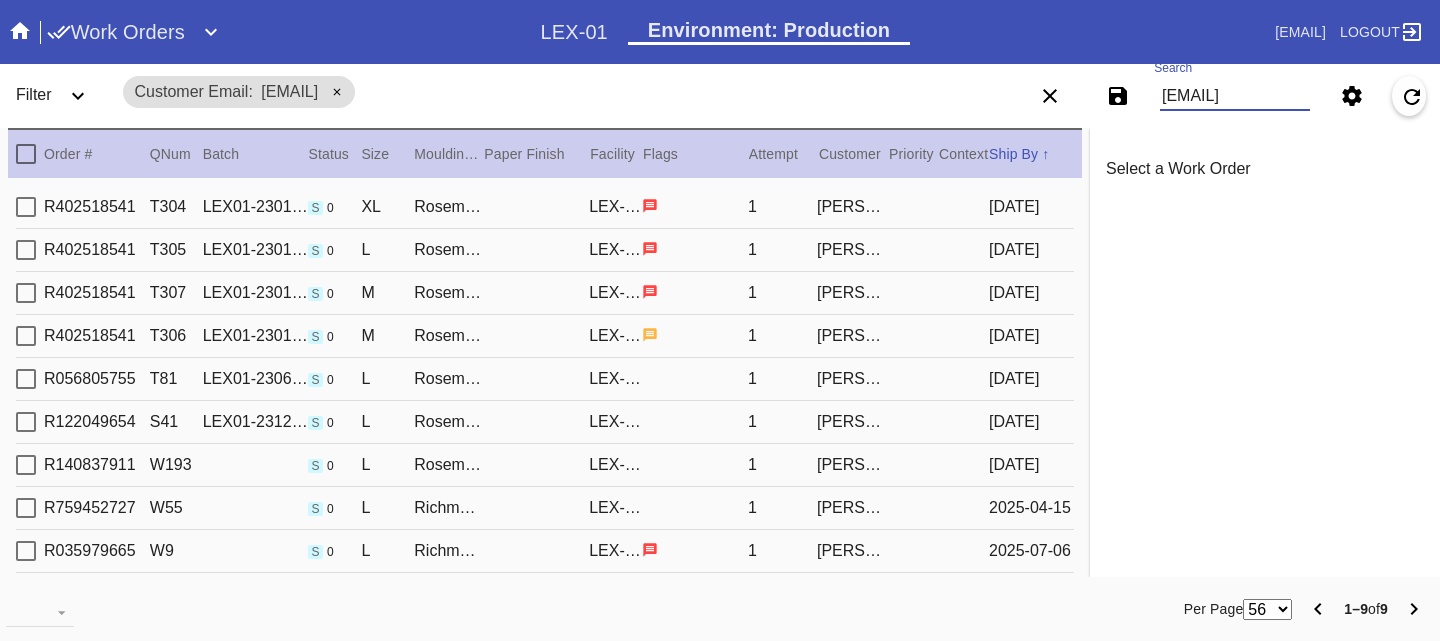 scroll, scrollTop: 0, scrollLeft: 71, axis: horizontal 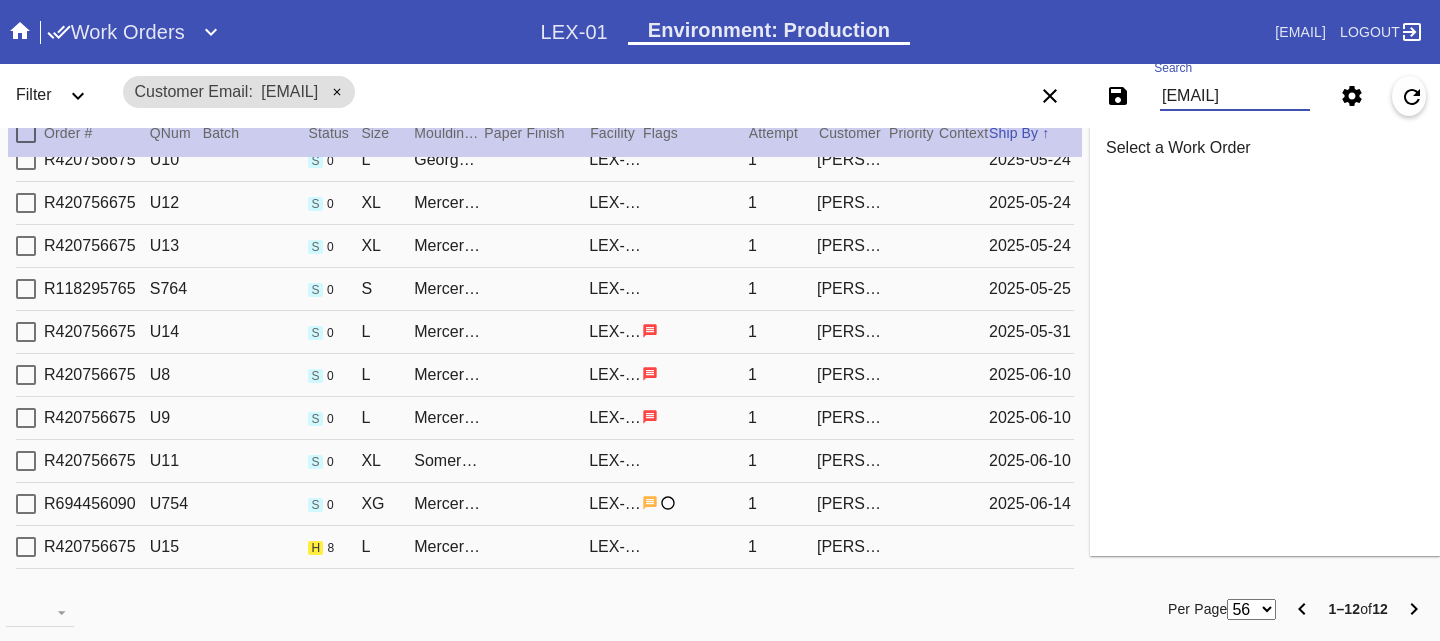 click on "R420756675 U15 h   8 L Mercer Slim / No Mat LEX-01 1 Rachel Hiatt" at bounding box center [545, 547] 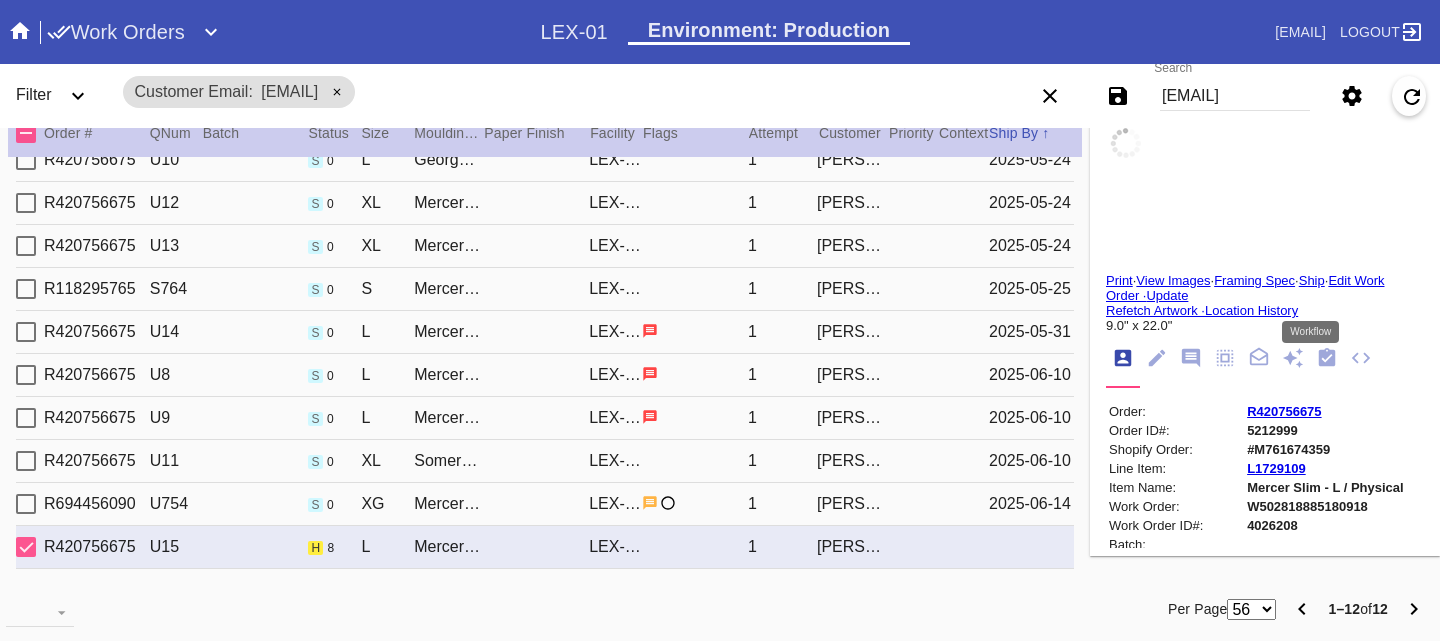 click at bounding box center [1327, 357] 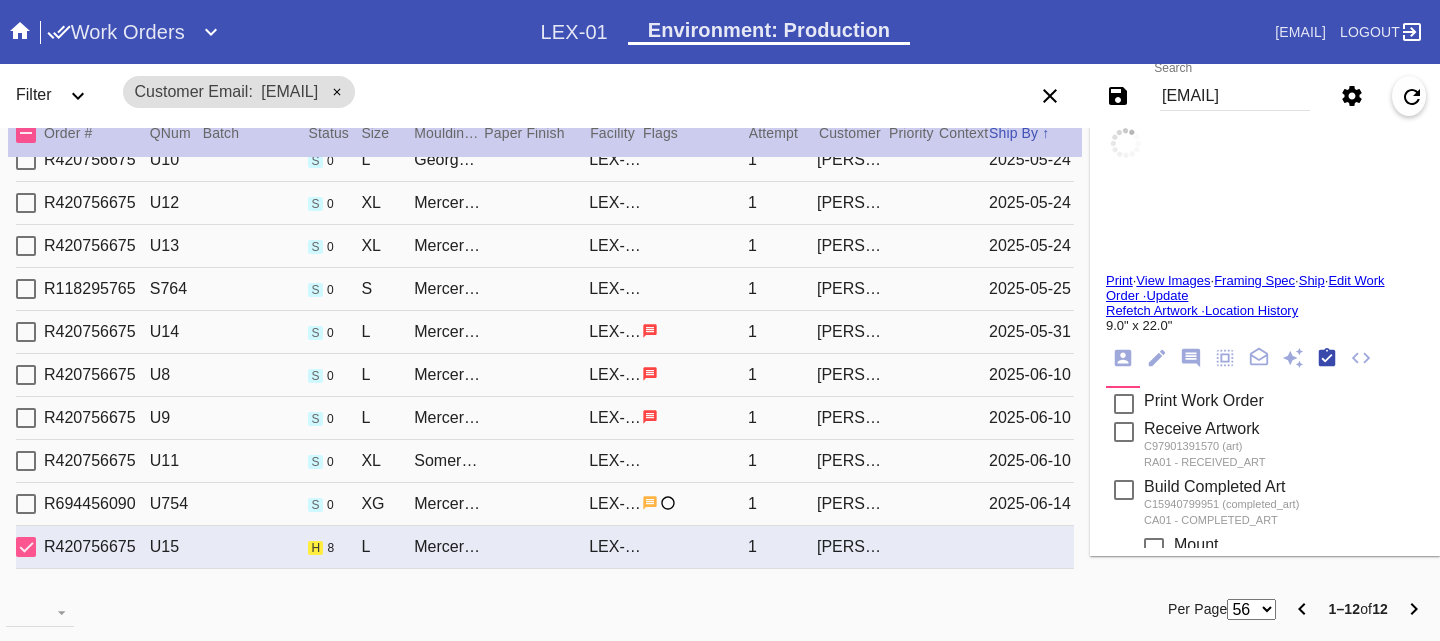 scroll, scrollTop: 320, scrollLeft: 0, axis: vertical 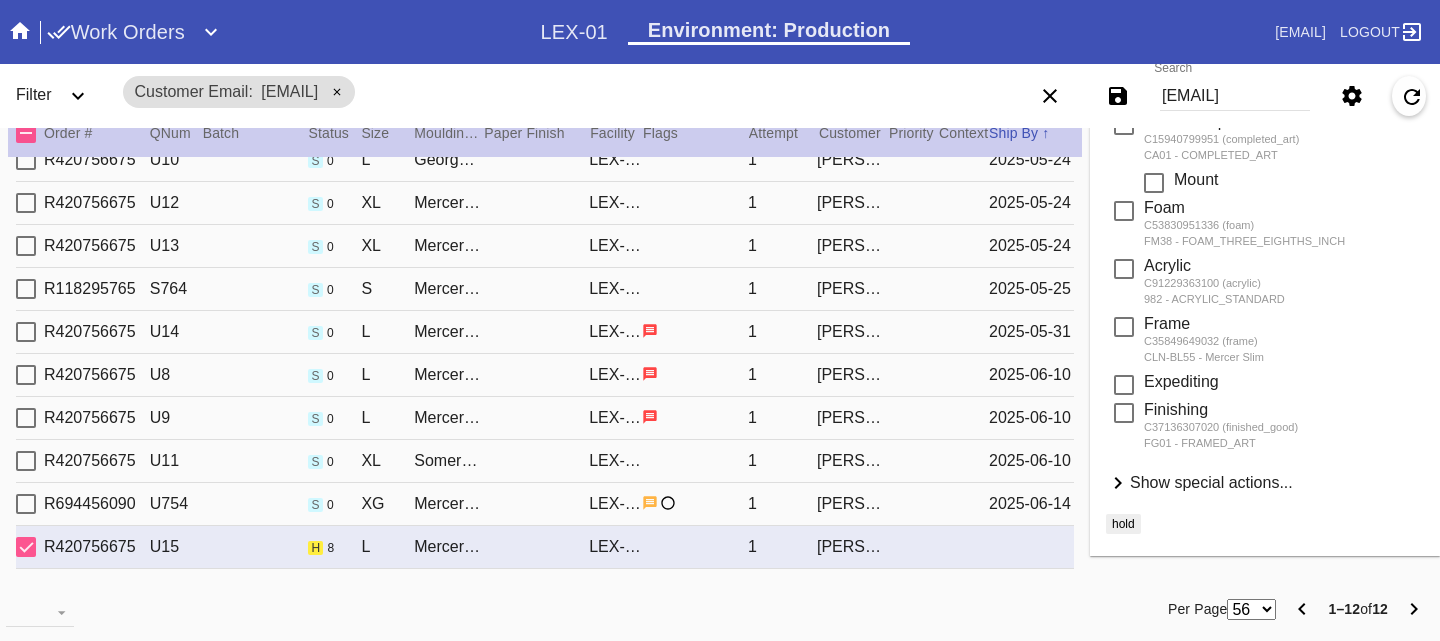 click on "Show special actions..." at bounding box center [1211, 482] 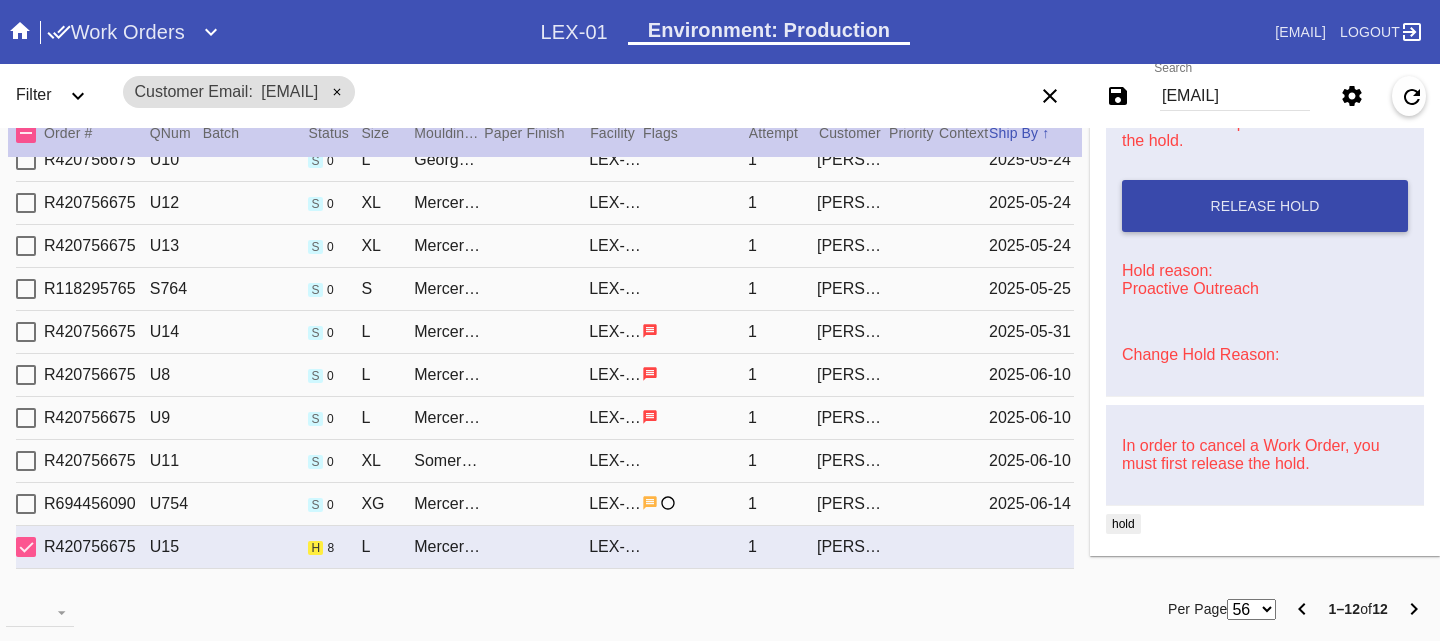 click on "Release Hold" at bounding box center [1264, 206] 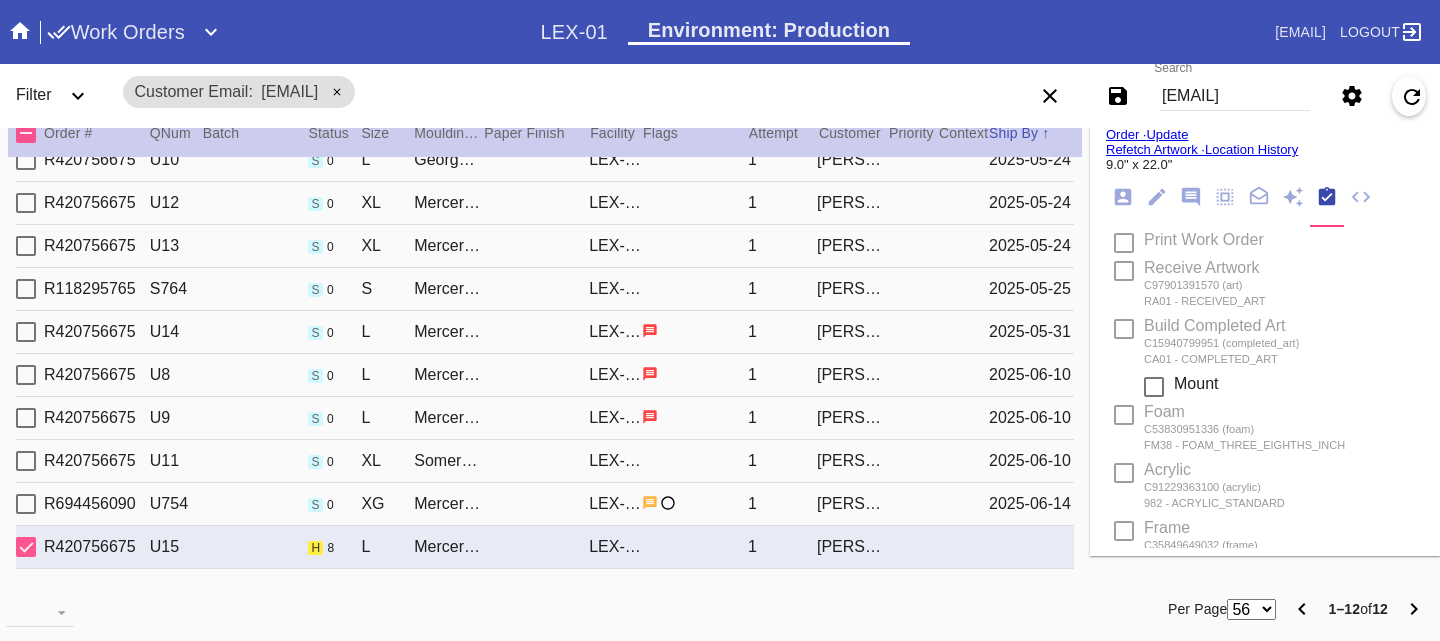 scroll, scrollTop: 0, scrollLeft: 0, axis: both 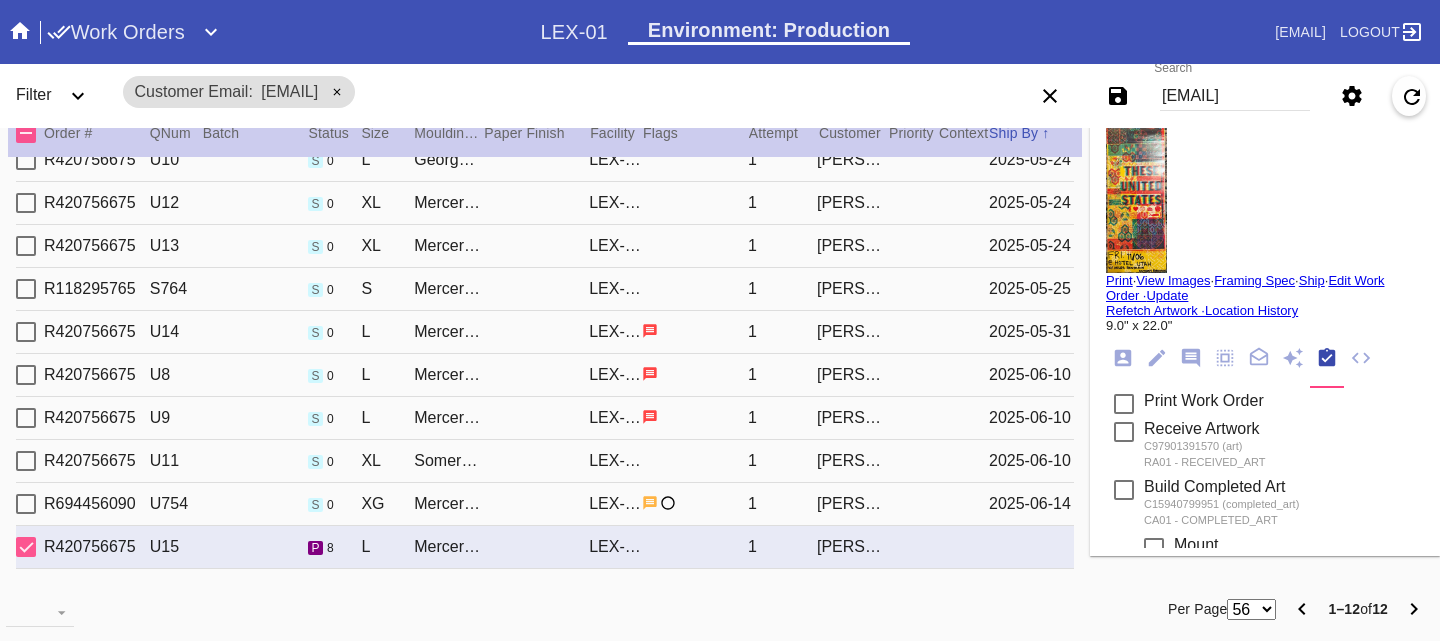 click on "Settings" at bounding box center (1294, 96) 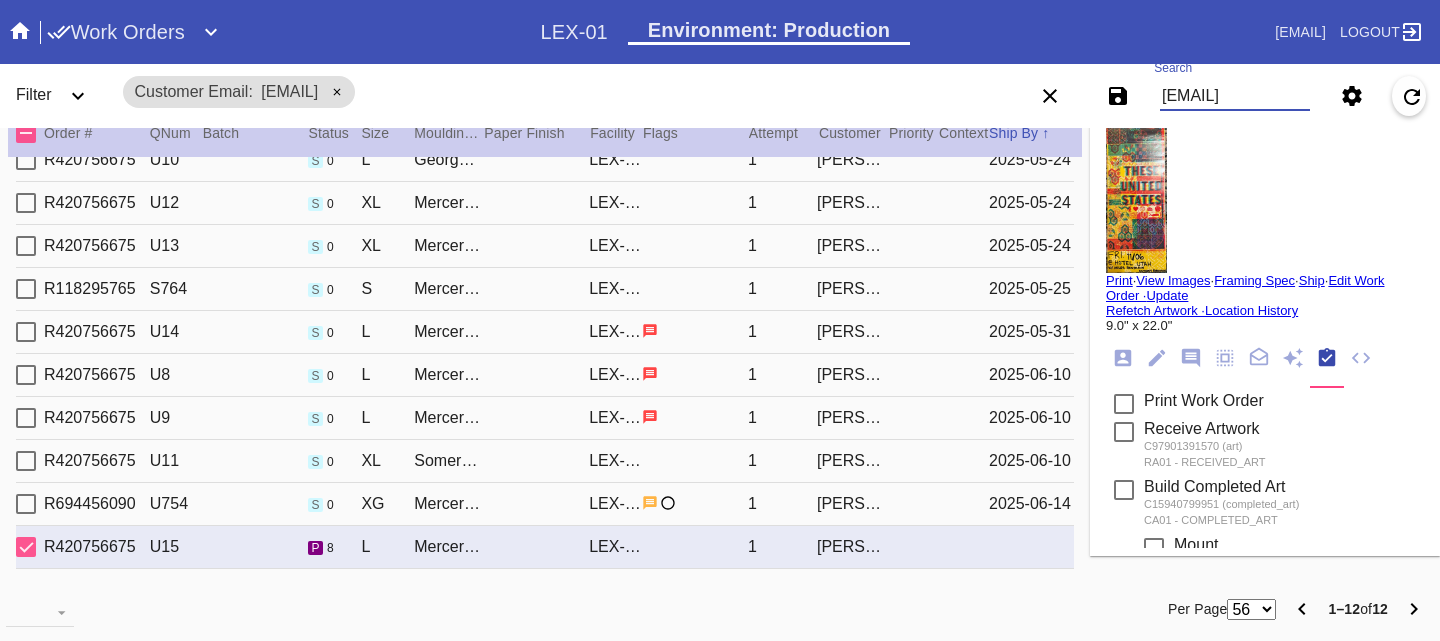 click on "rachelhiattathome@gmail.com" at bounding box center (1235, 96) 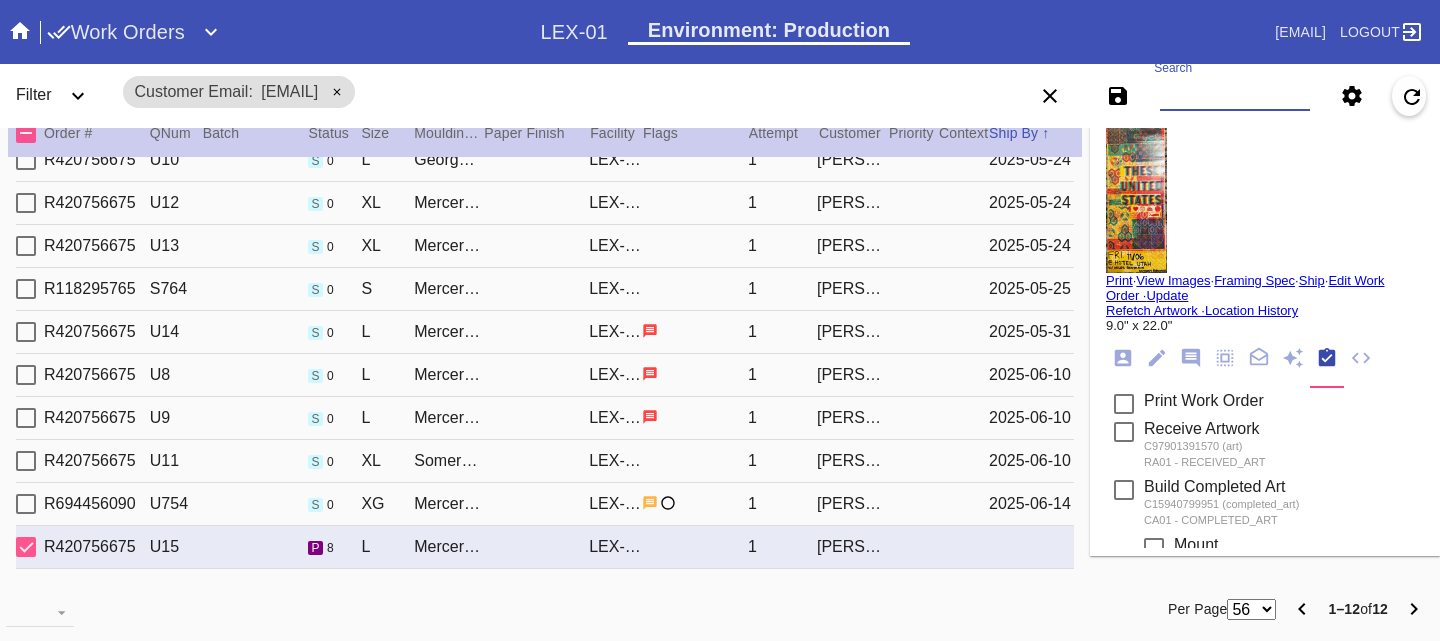 paste on "suthingirl@aol.com" 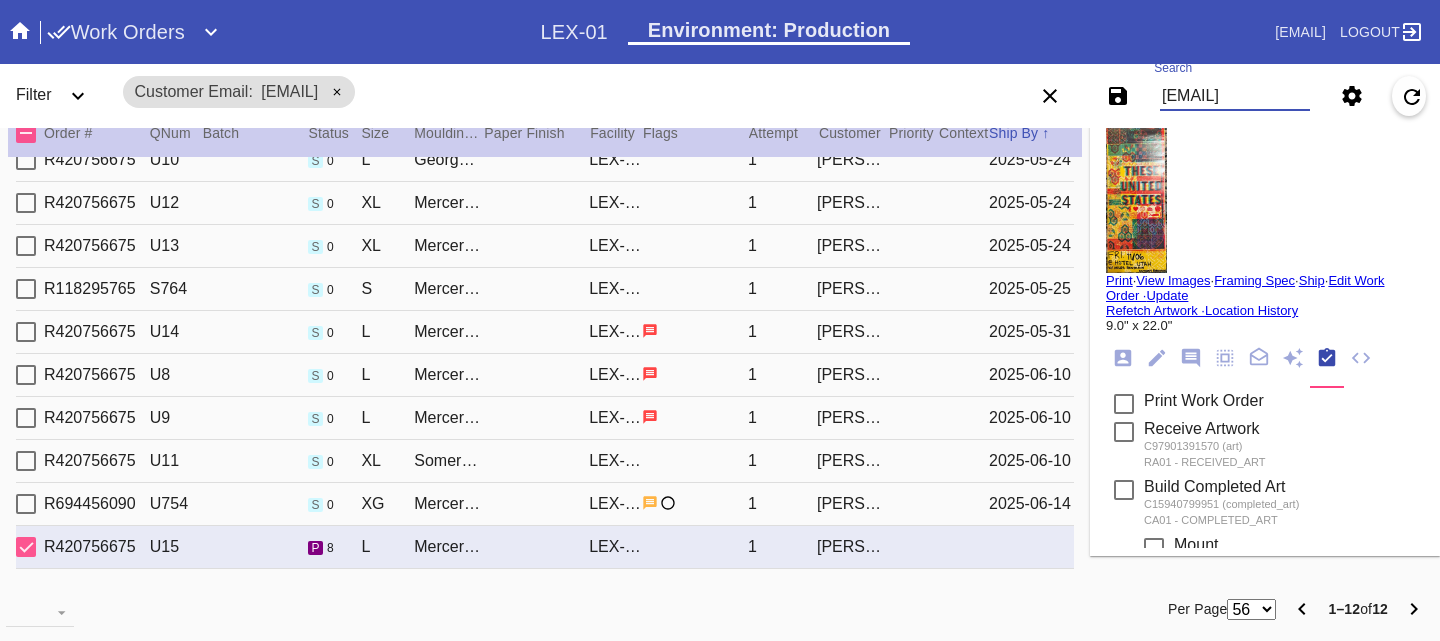 type on "suthingirl@aol.com" 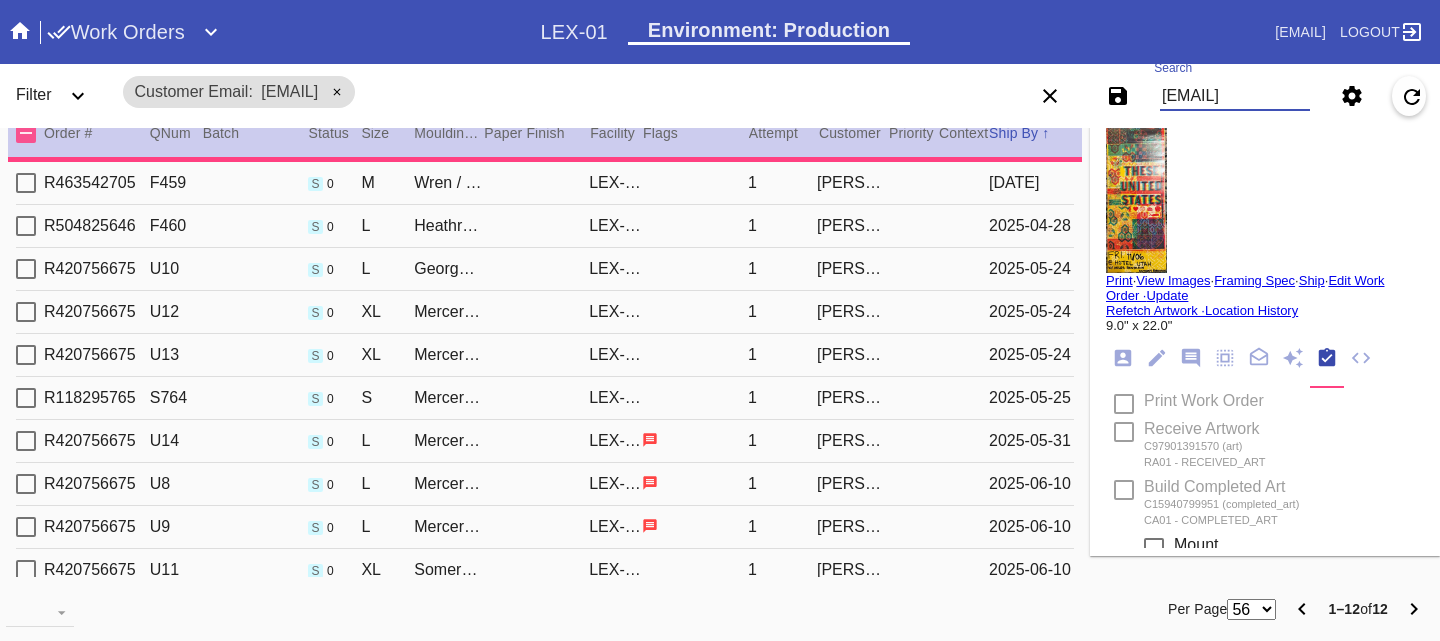 scroll, scrollTop: 0, scrollLeft: 0, axis: both 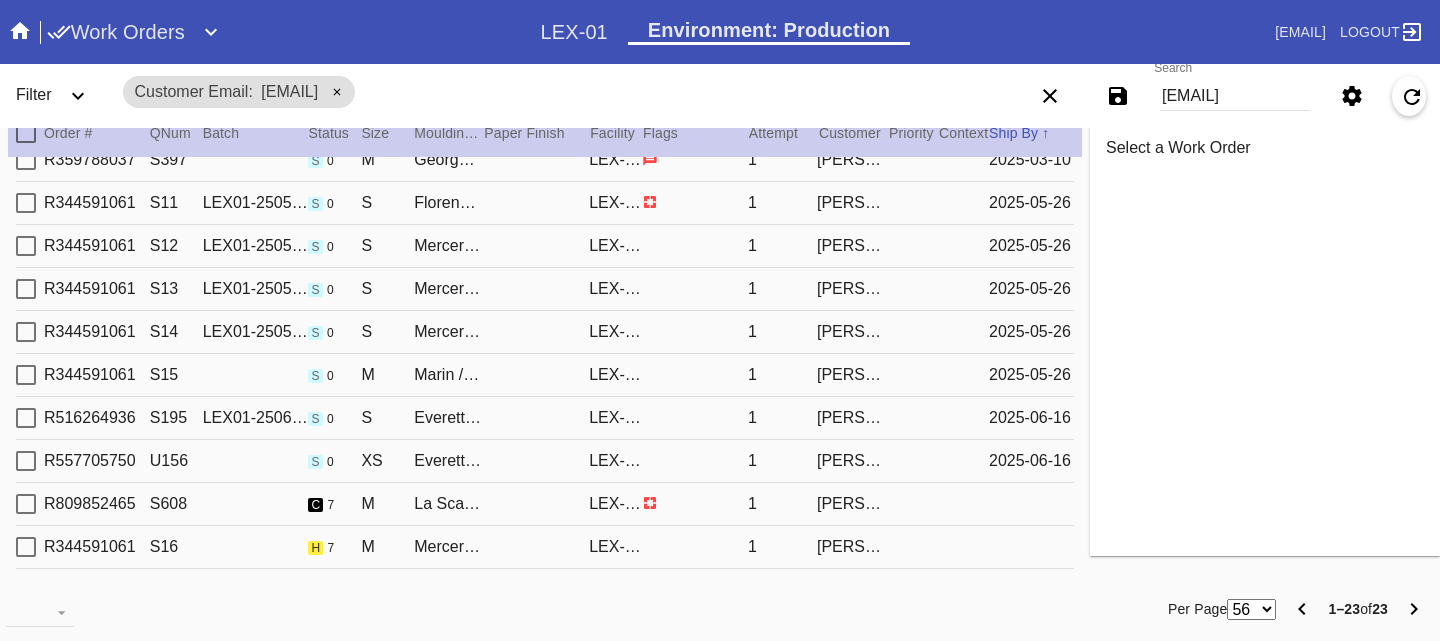 click on "R344591061 S16 h   7 M Mercer Slim / Warm White - 8 Ply LEX-01 1 Catherine Stamoulis" at bounding box center (545, 547) 